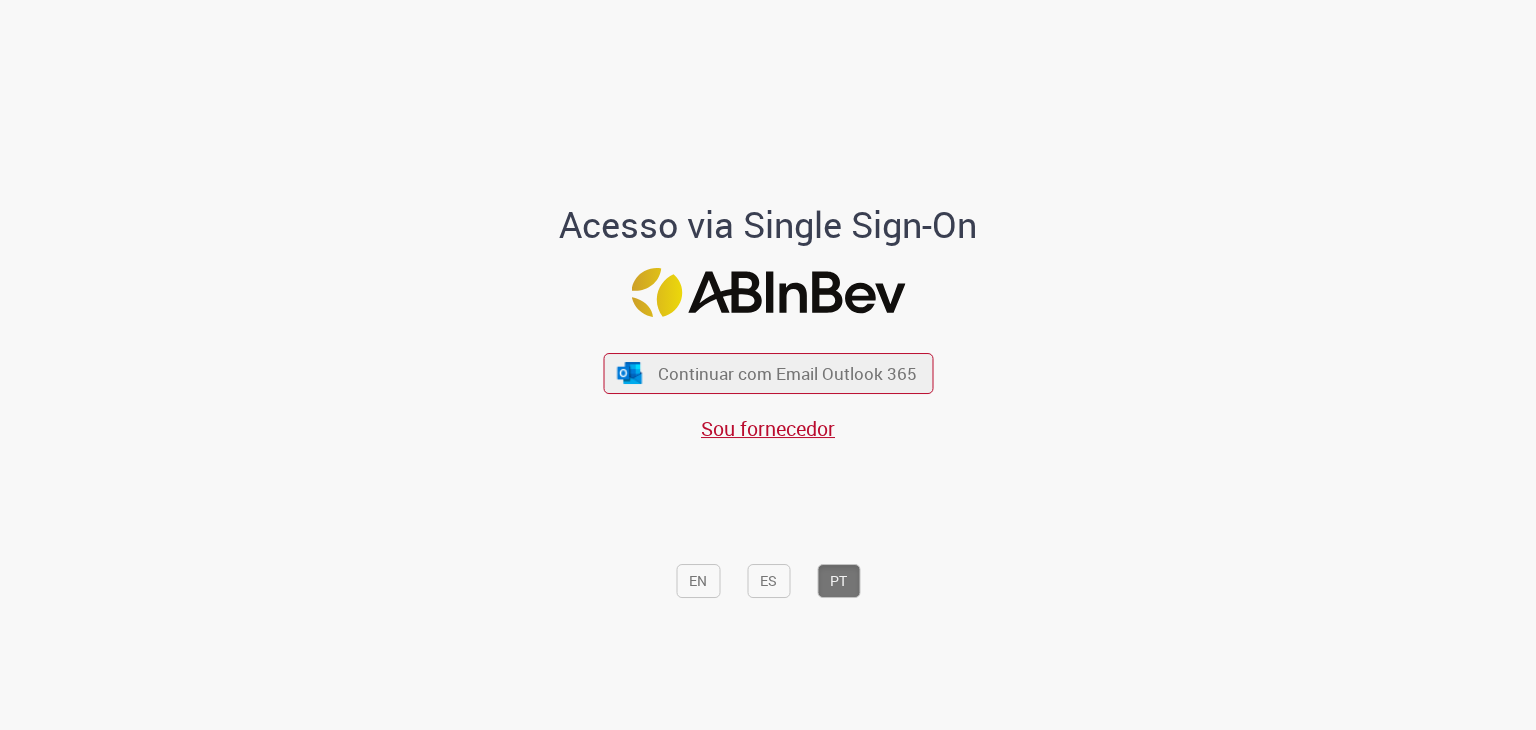 scroll, scrollTop: 0, scrollLeft: 0, axis: both 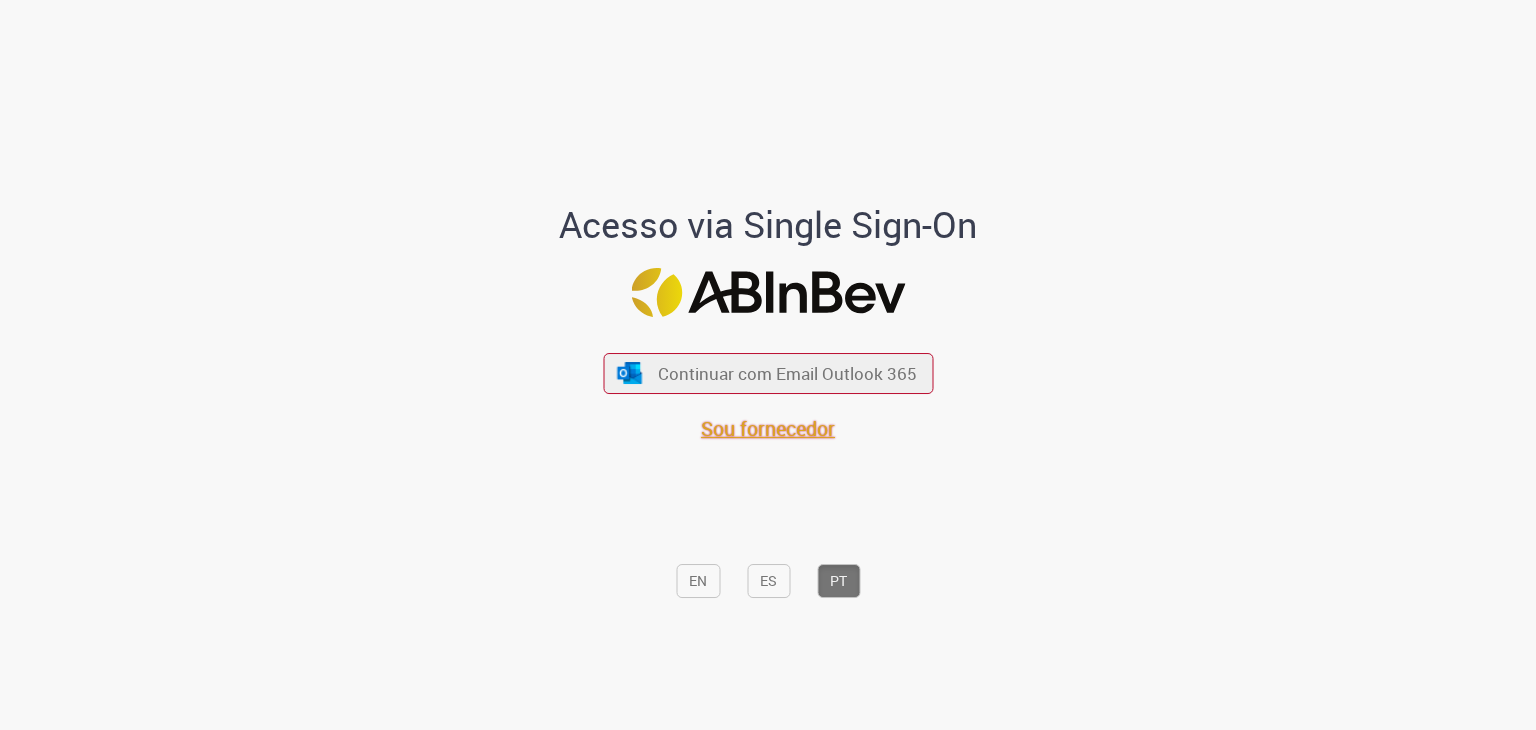 click on "Sou fornecedor" at bounding box center [768, 428] 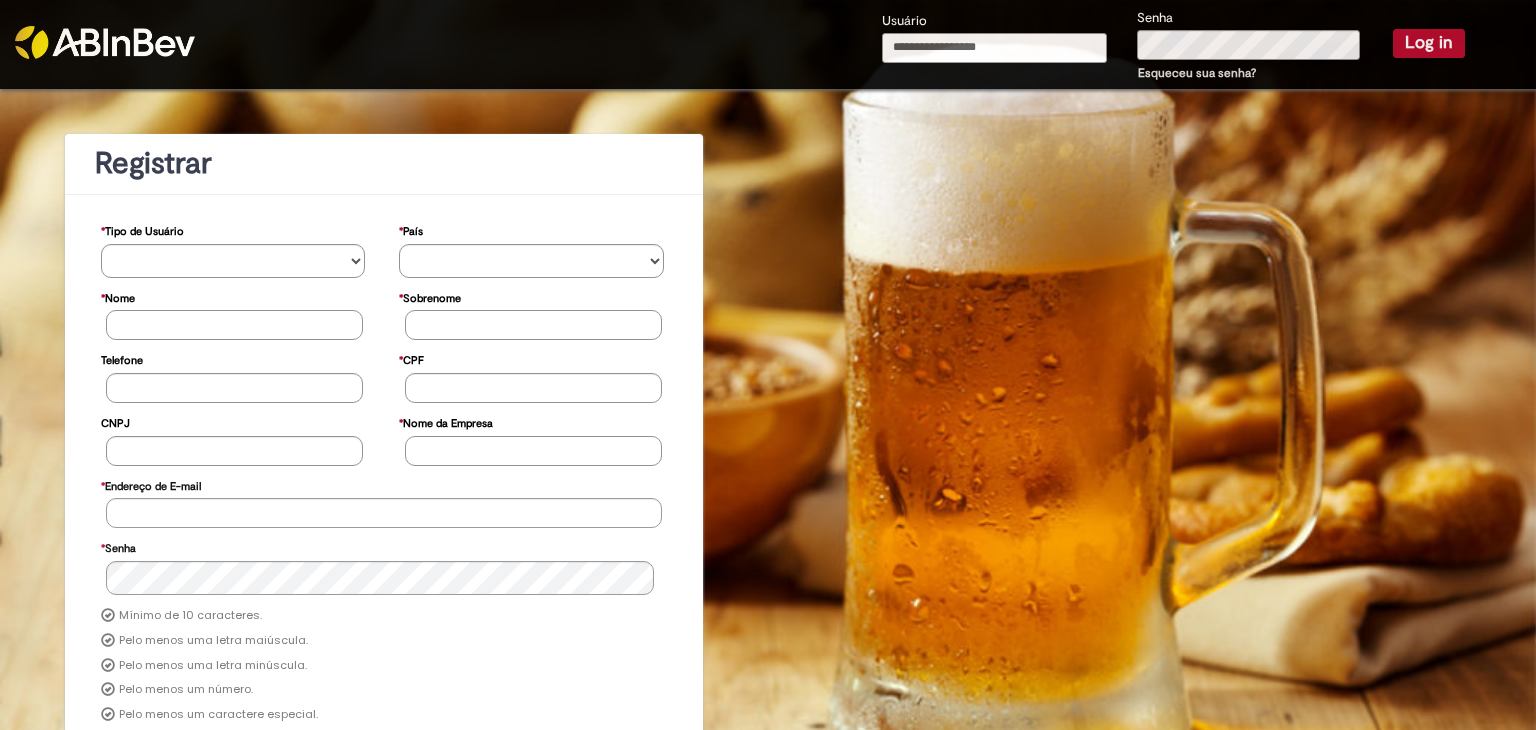 scroll, scrollTop: 0, scrollLeft: 0, axis: both 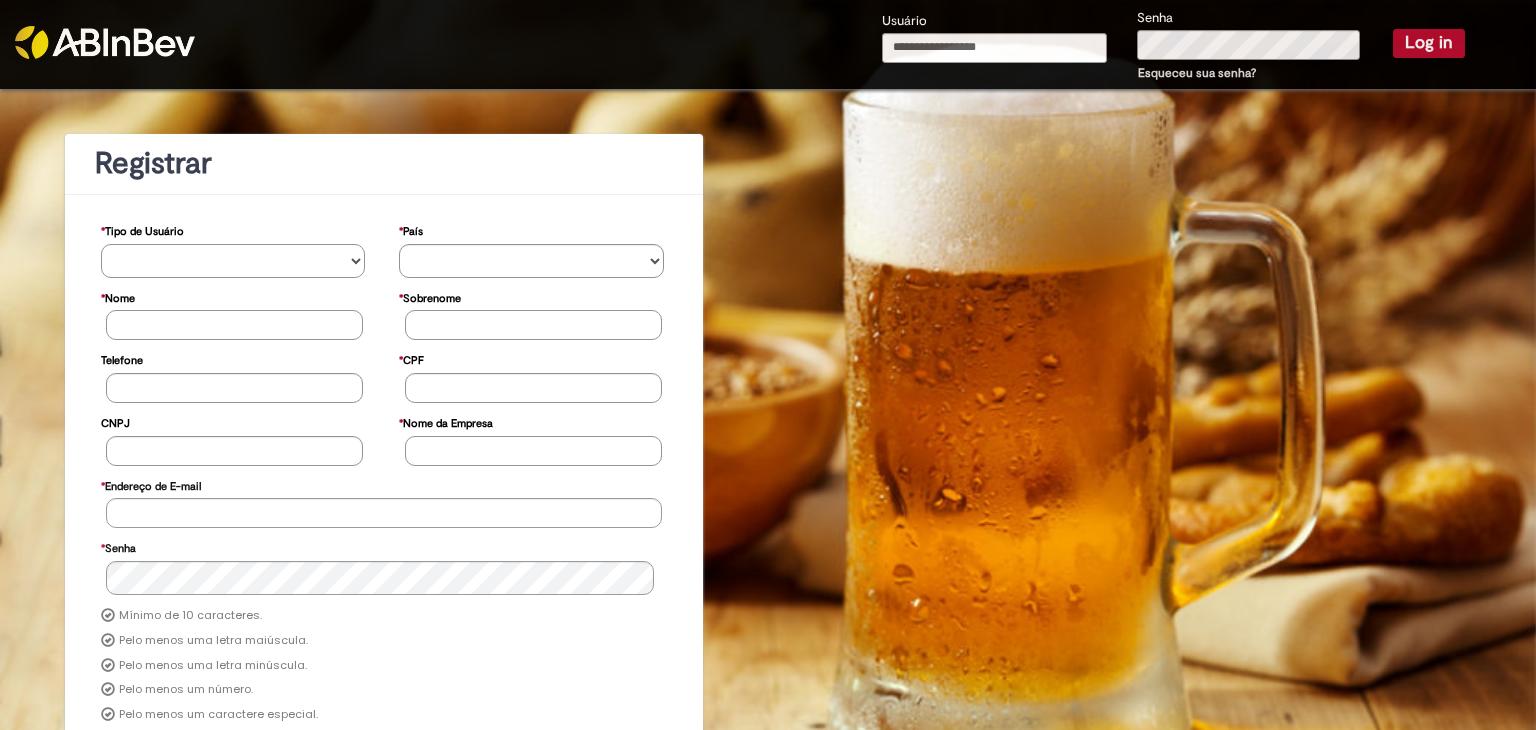 click on "**********" at bounding box center [233, 261] 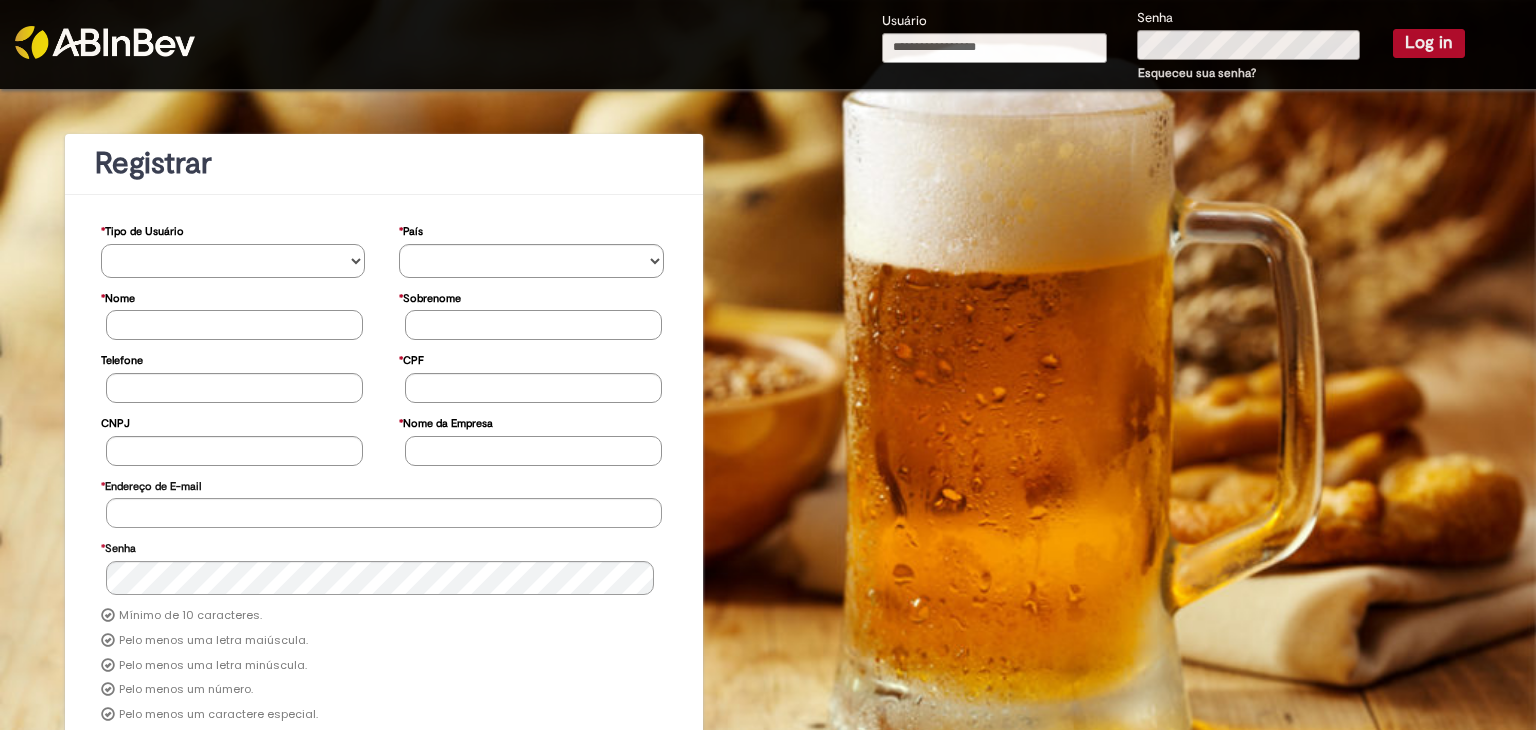 select on "*********" 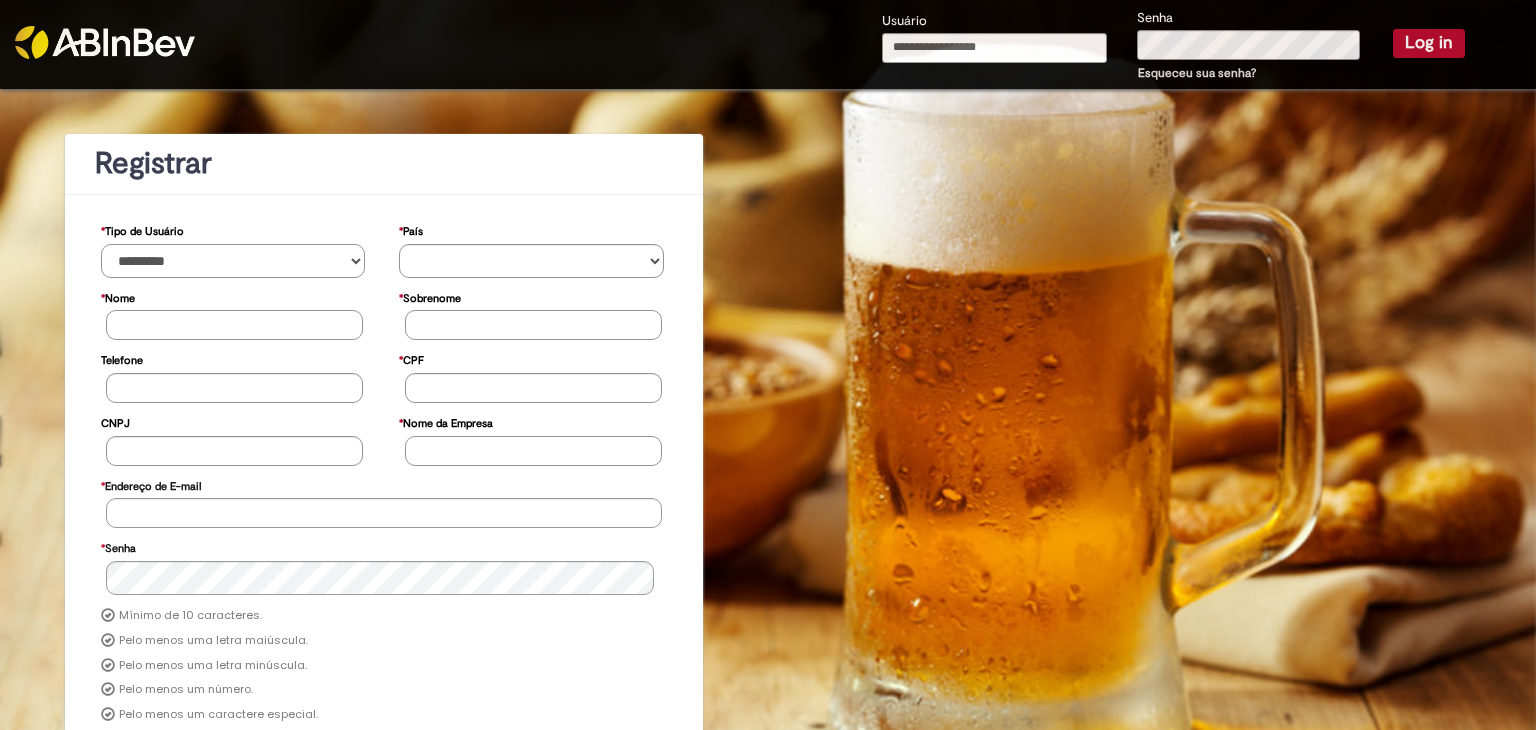 click on "**********" at bounding box center [233, 261] 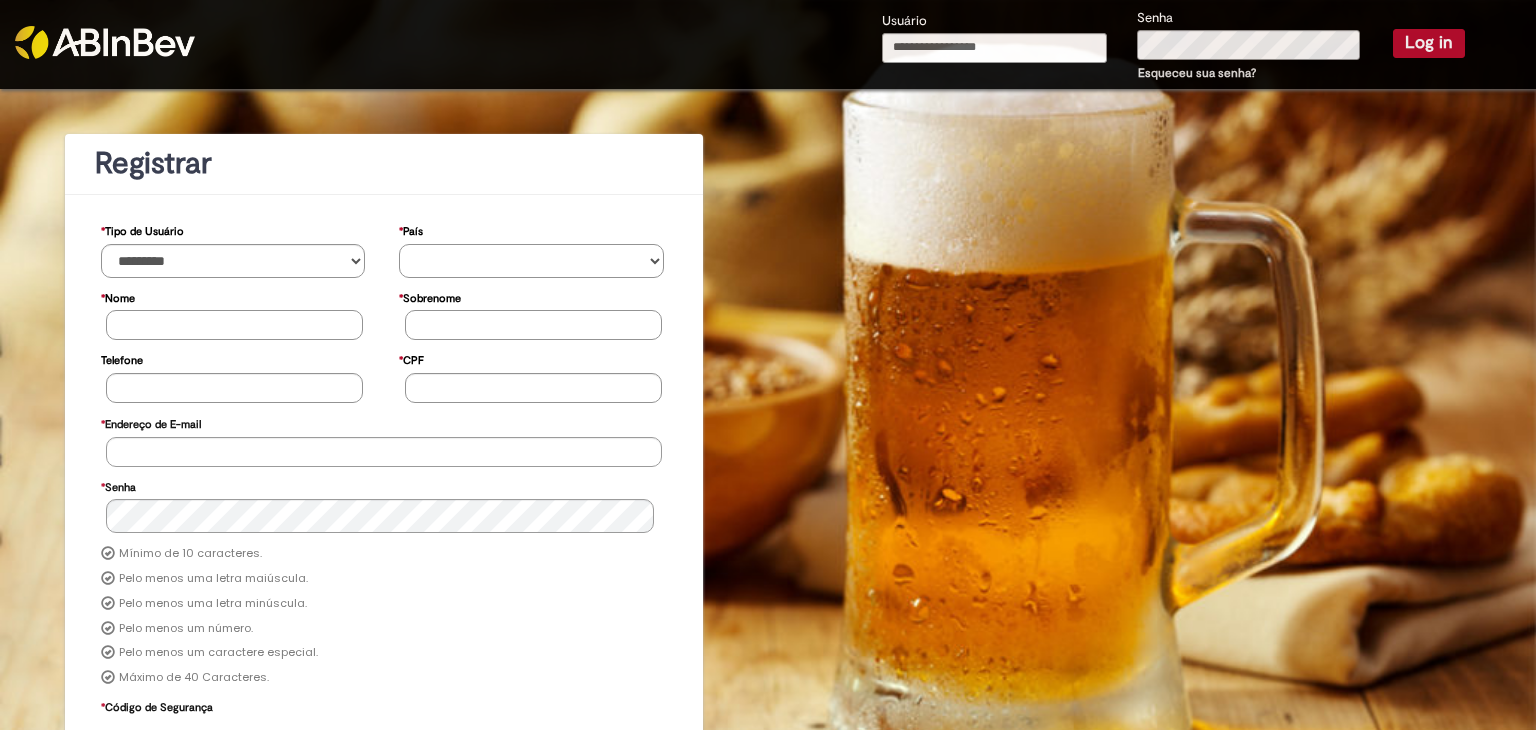 click on "*********   *******   ******   *****   ********   *******" at bounding box center [531, 261] 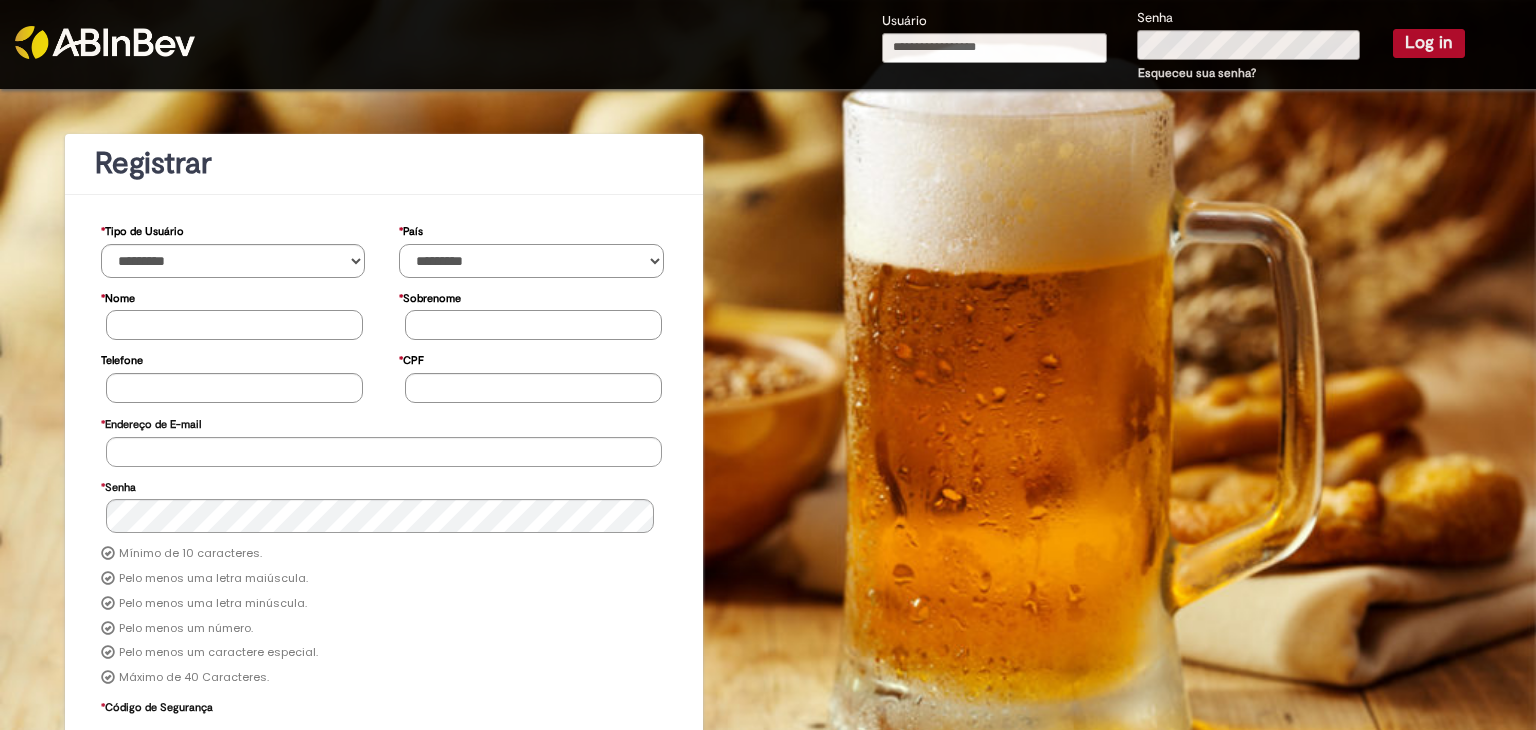 click on "*********   *******   ******   *****   ********   *******" at bounding box center (531, 261) 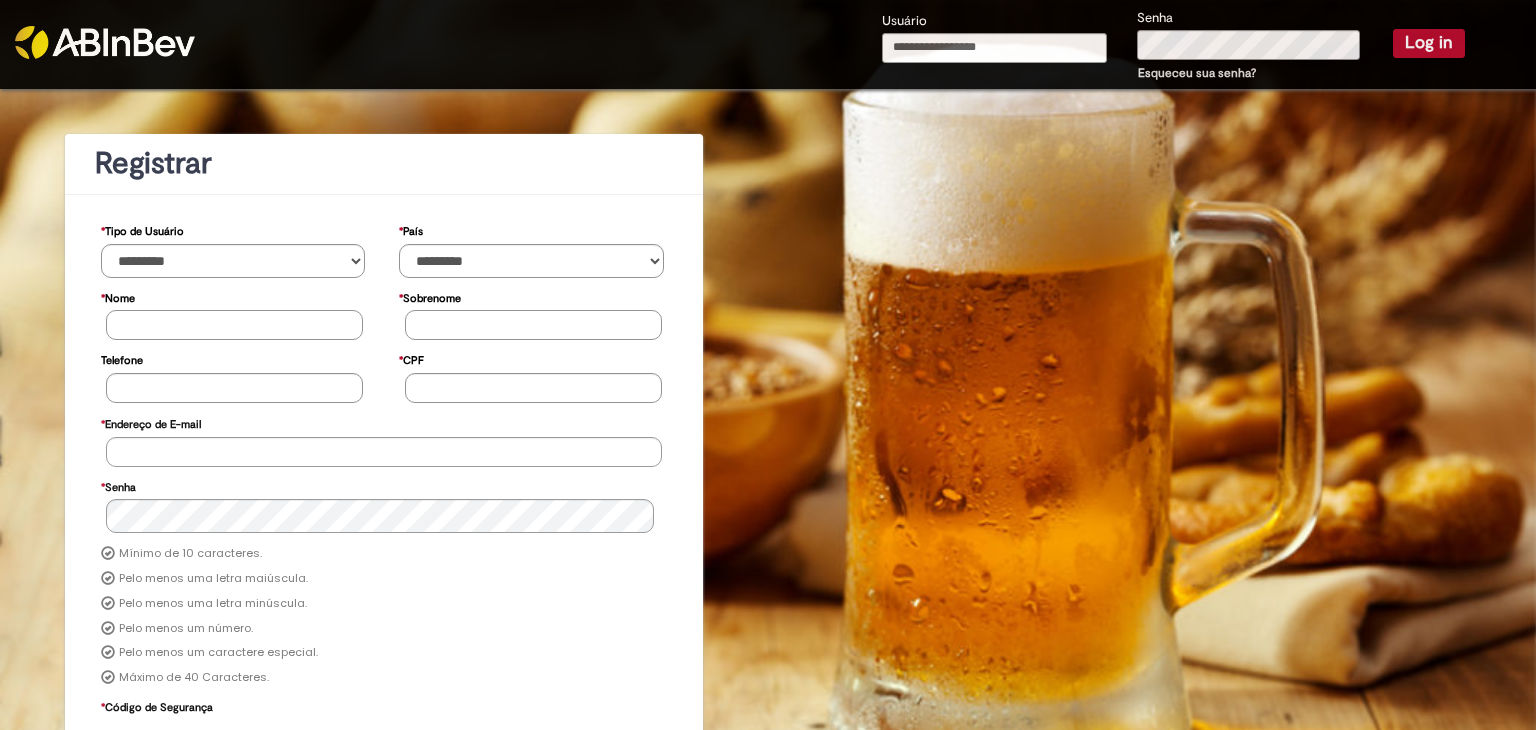 click on "*  Nome" at bounding box center (234, 325) 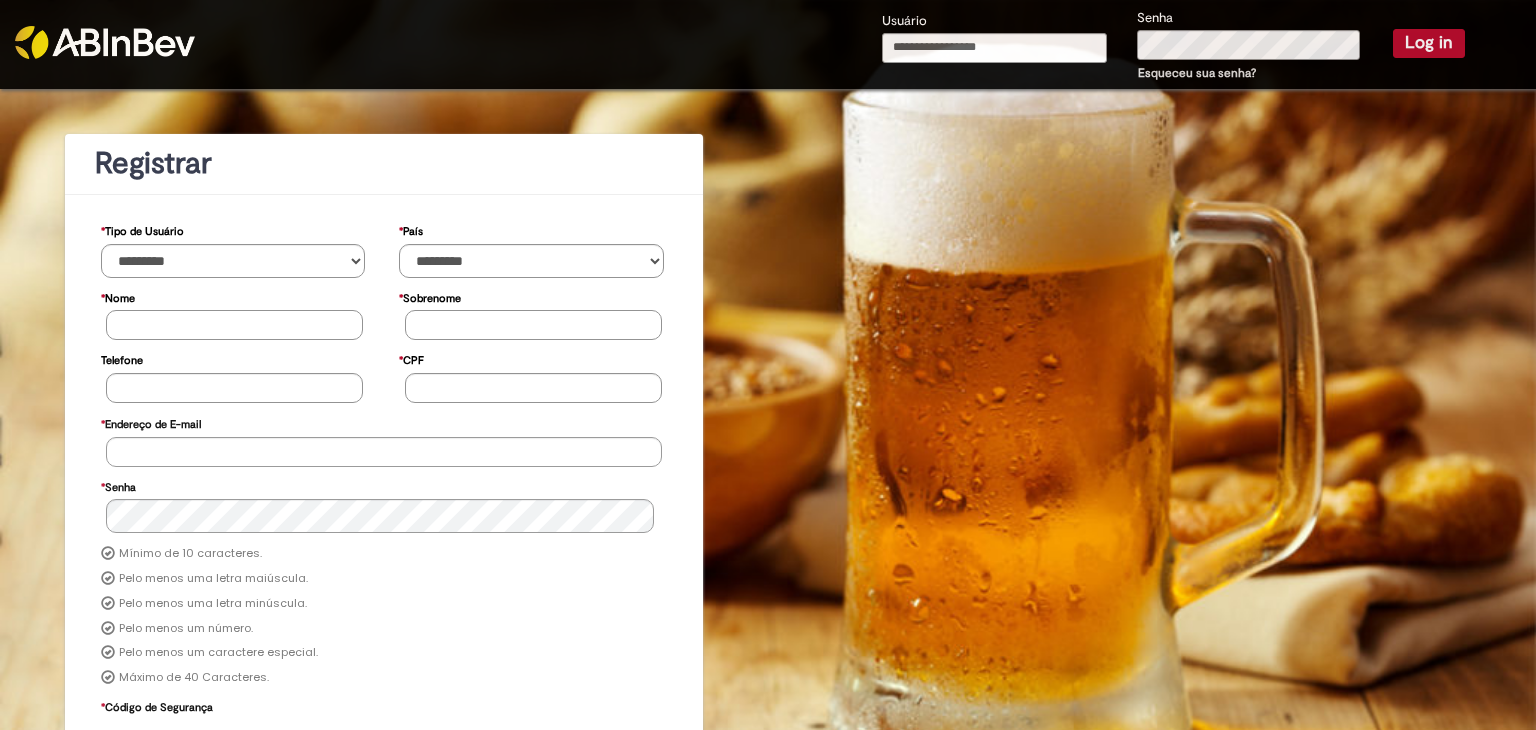 type on "******" 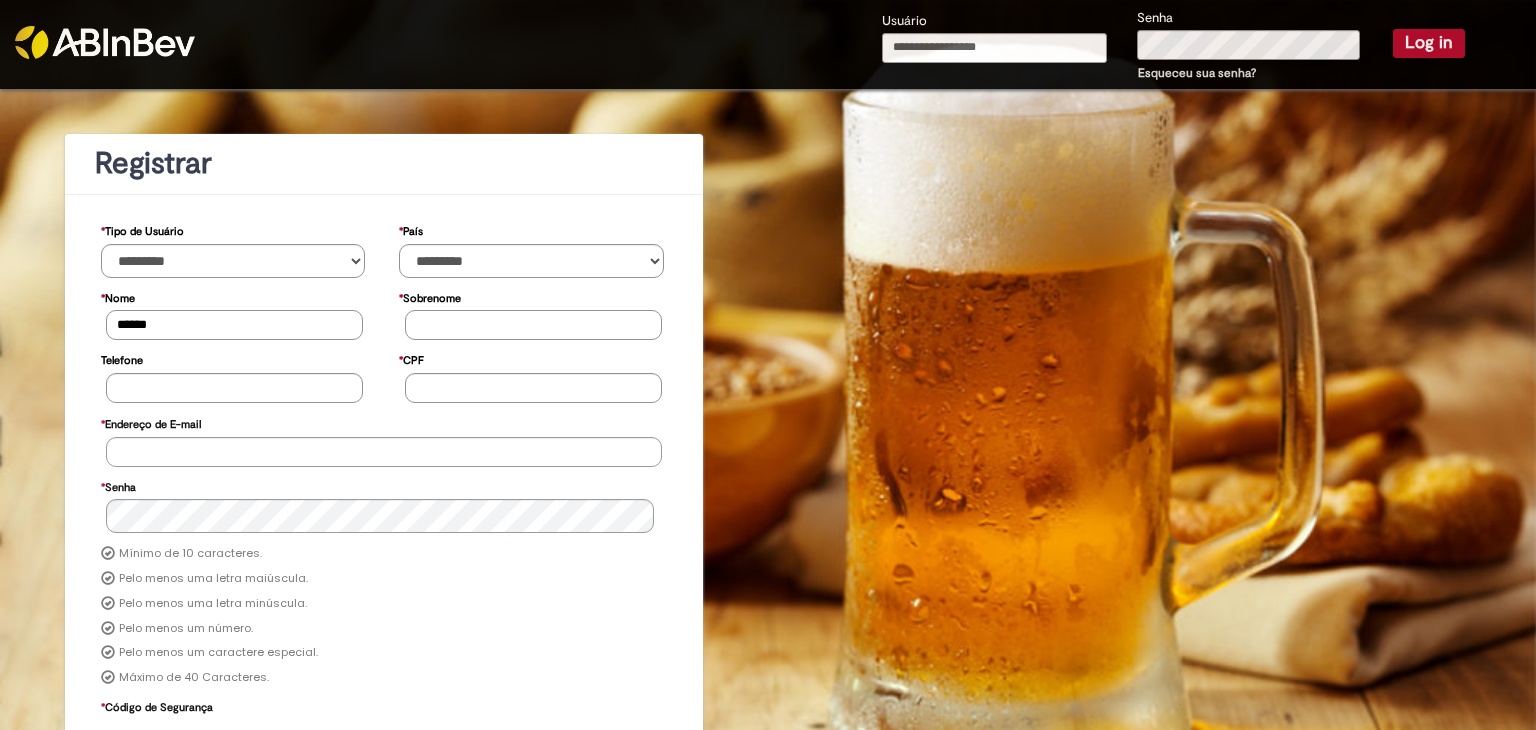 type on "******" 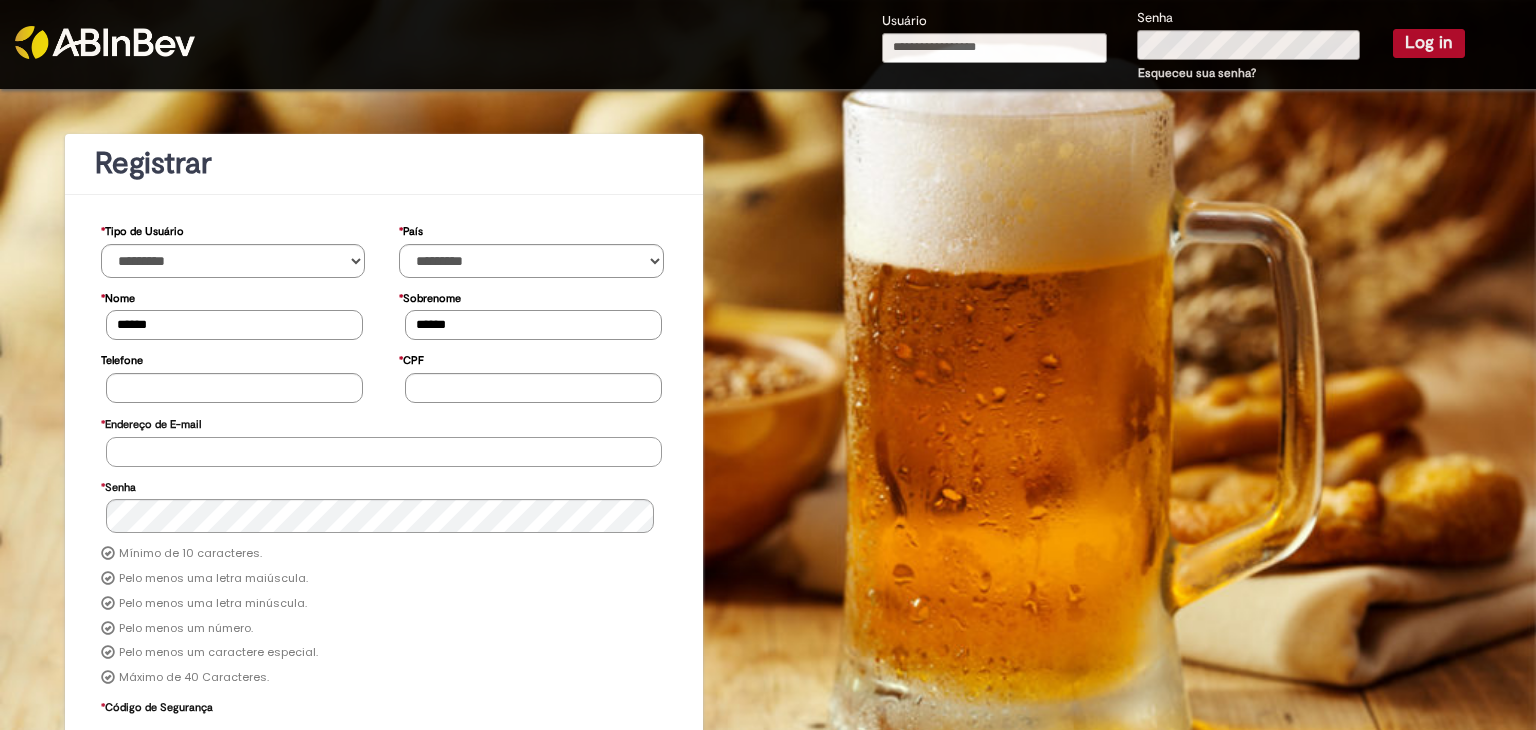 type on "**********" 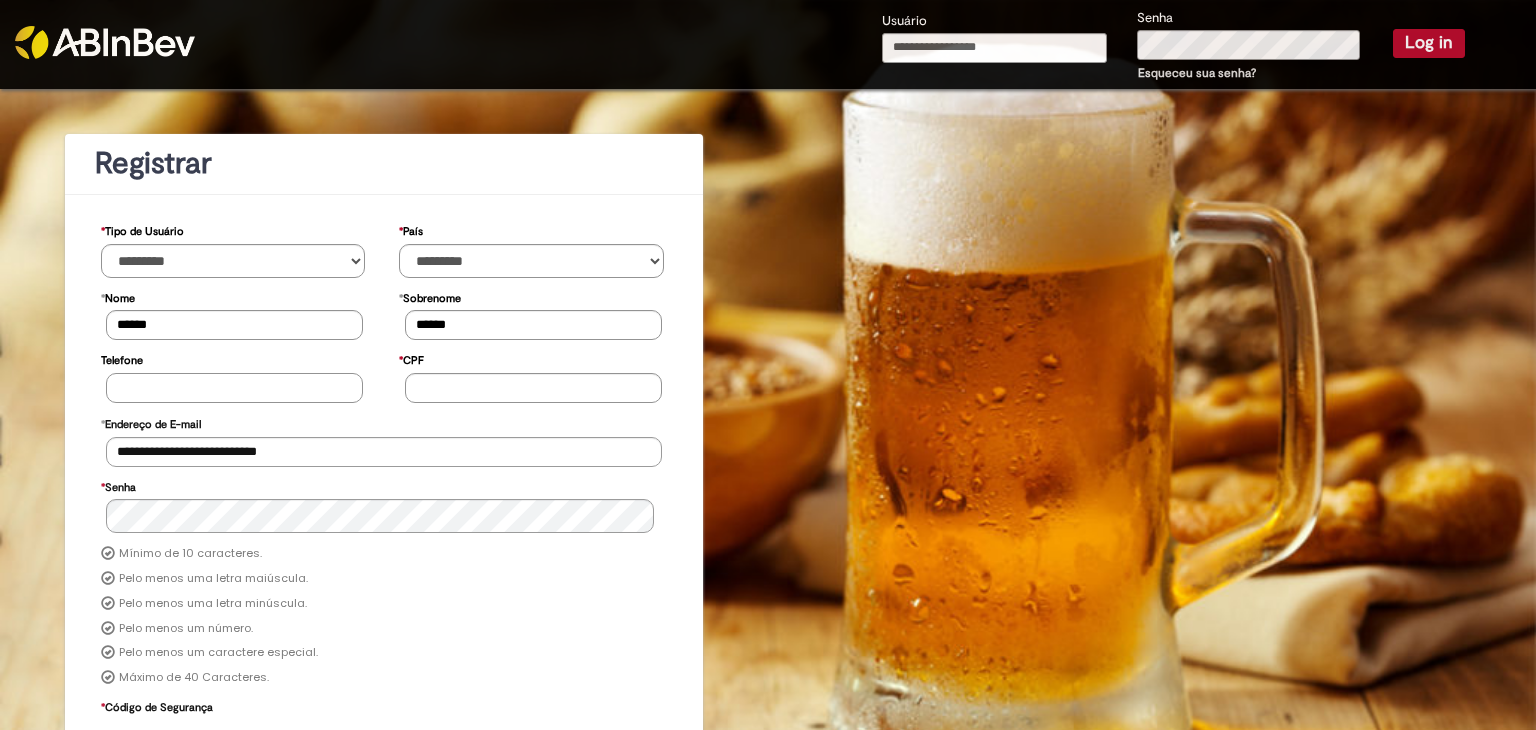 click on "Telefone" at bounding box center [234, 388] 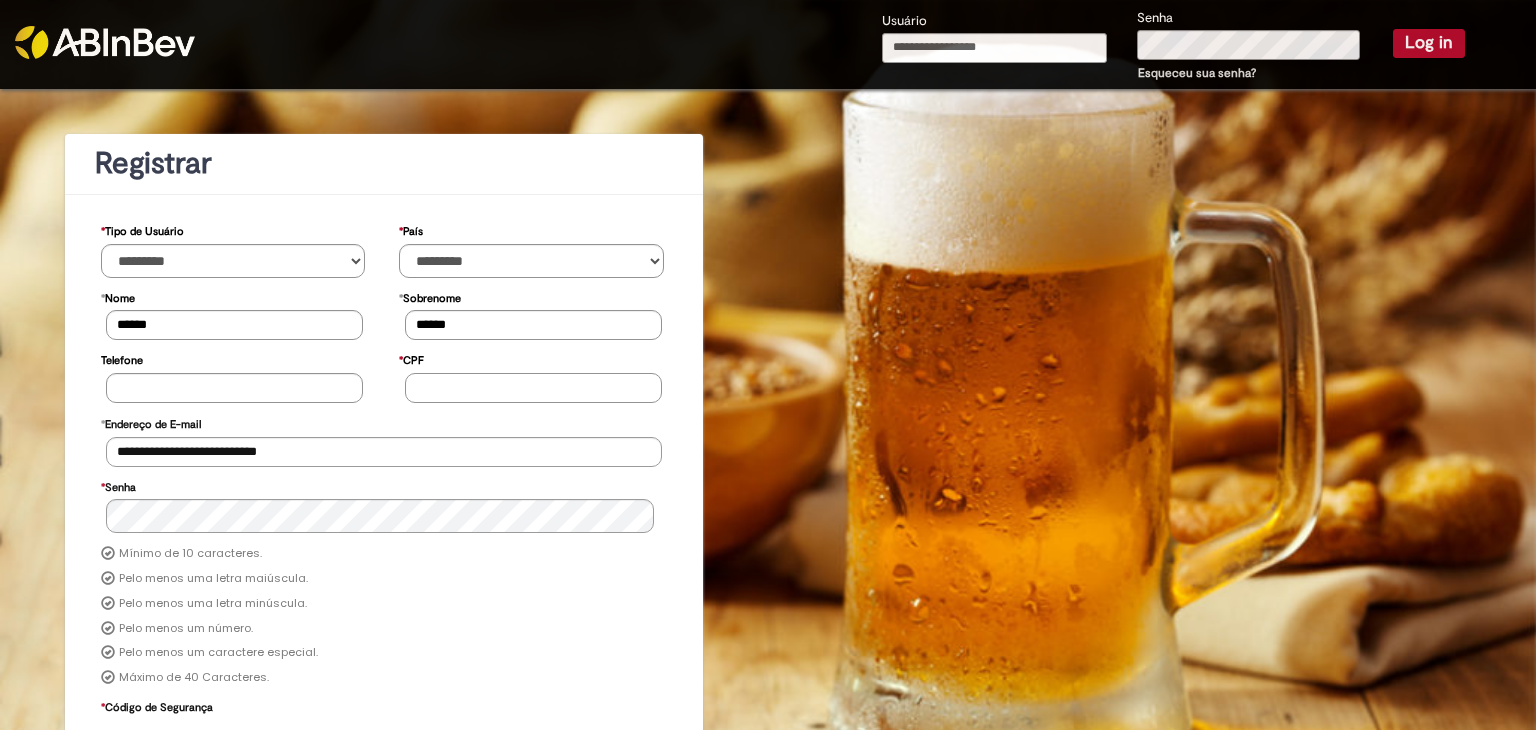 click on "*  CPF" at bounding box center [533, 388] 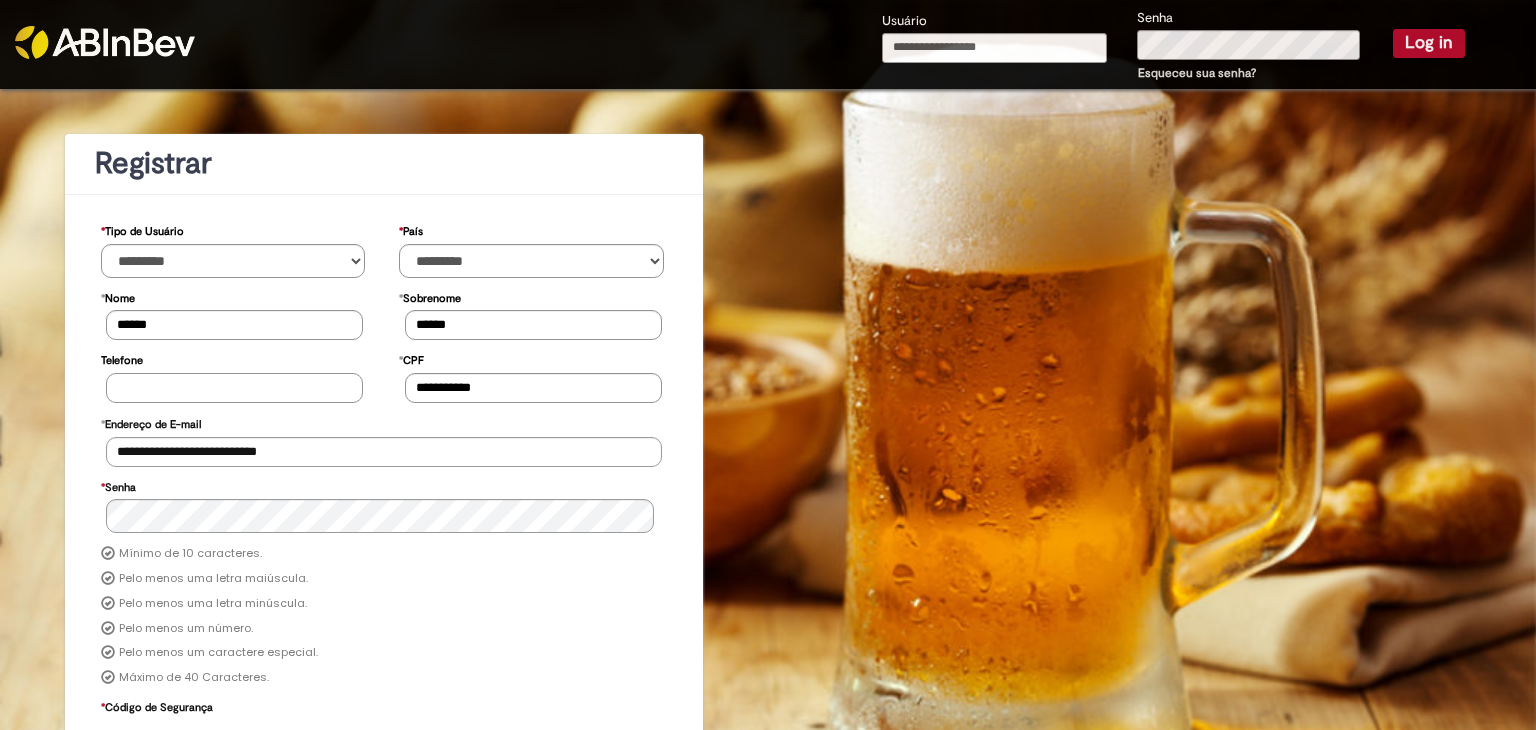 click on "Telefone" at bounding box center (234, 388) 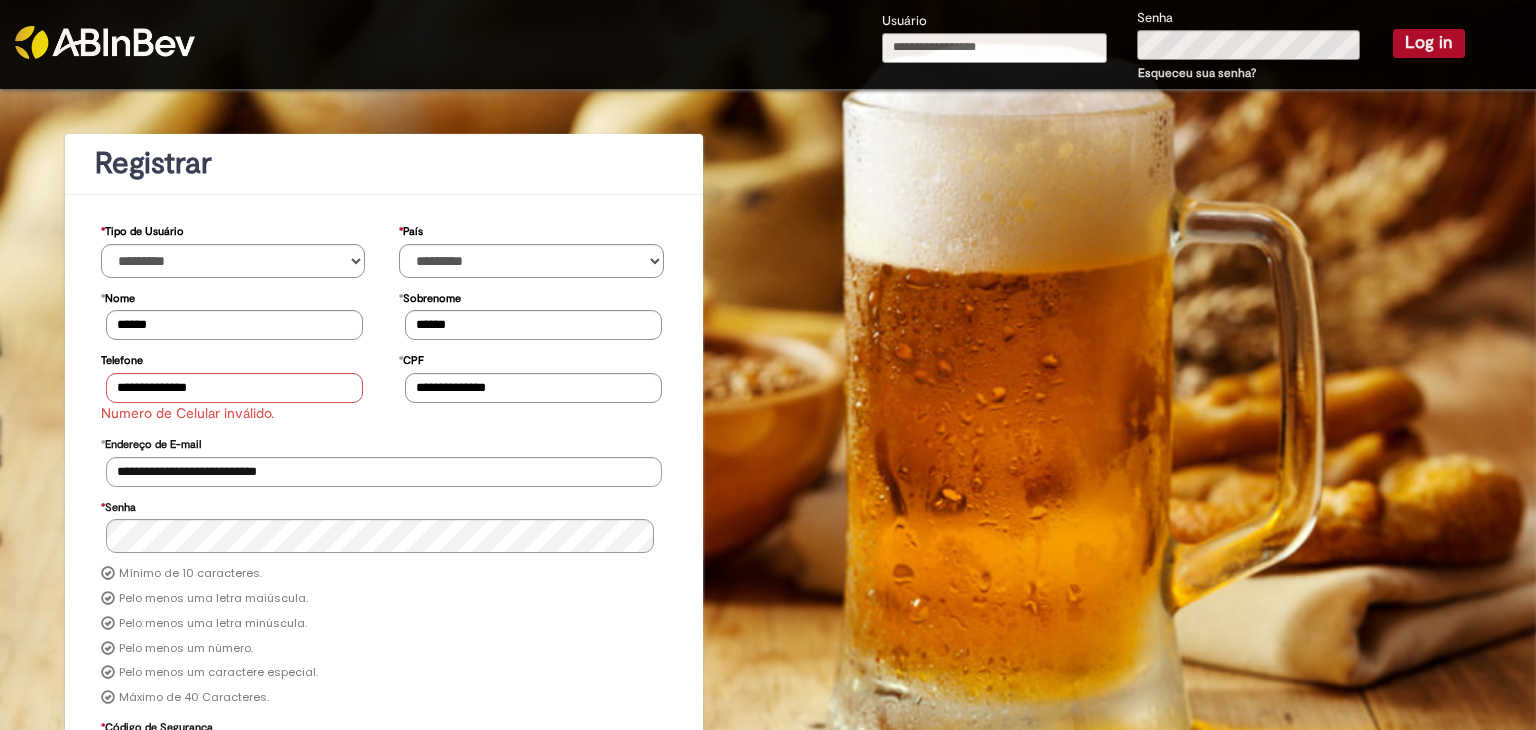 click on "**********" at bounding box center [384, 457] 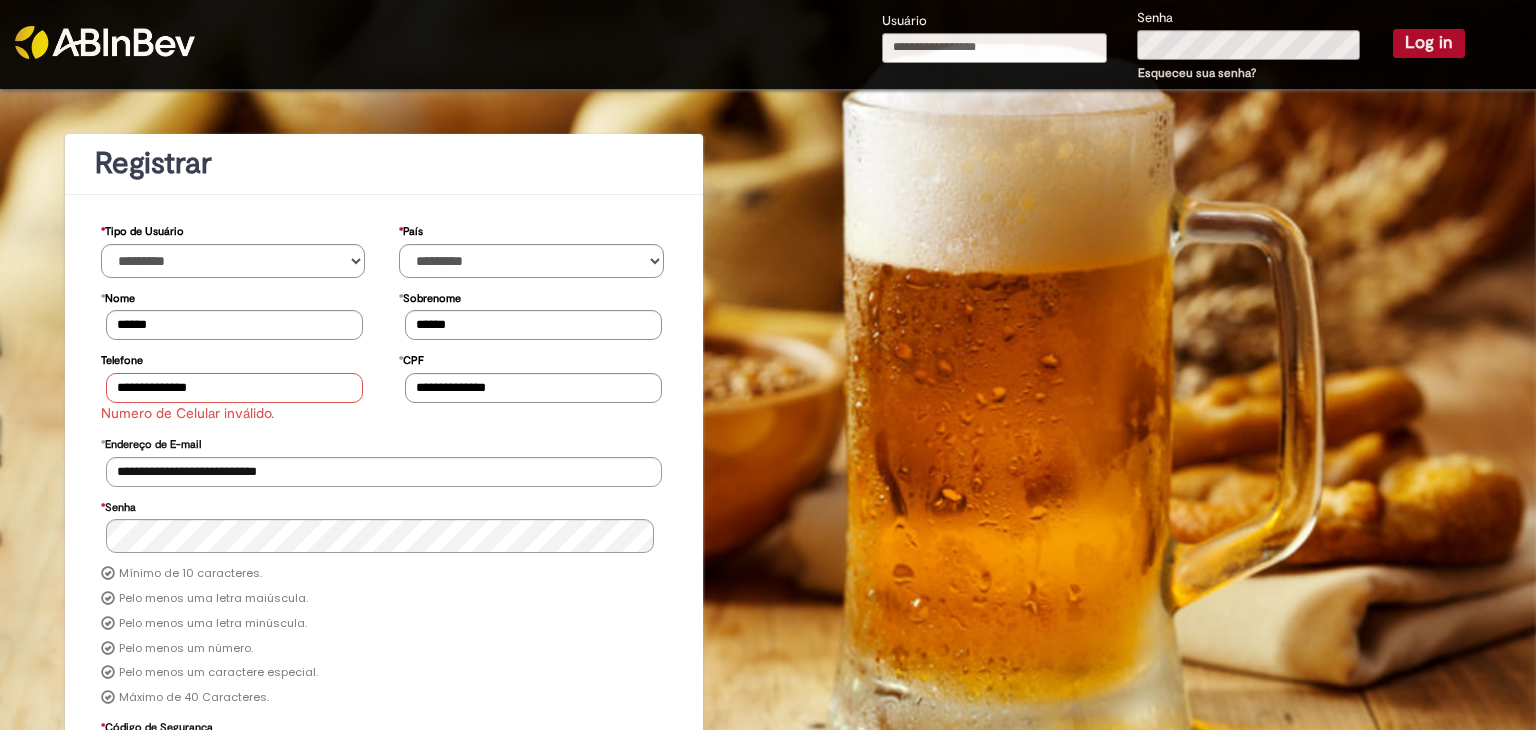 drag, startPoint x: 127, startPoint y: 381, endPoint x: 82, endPoint y: 382, distance: 45.01111 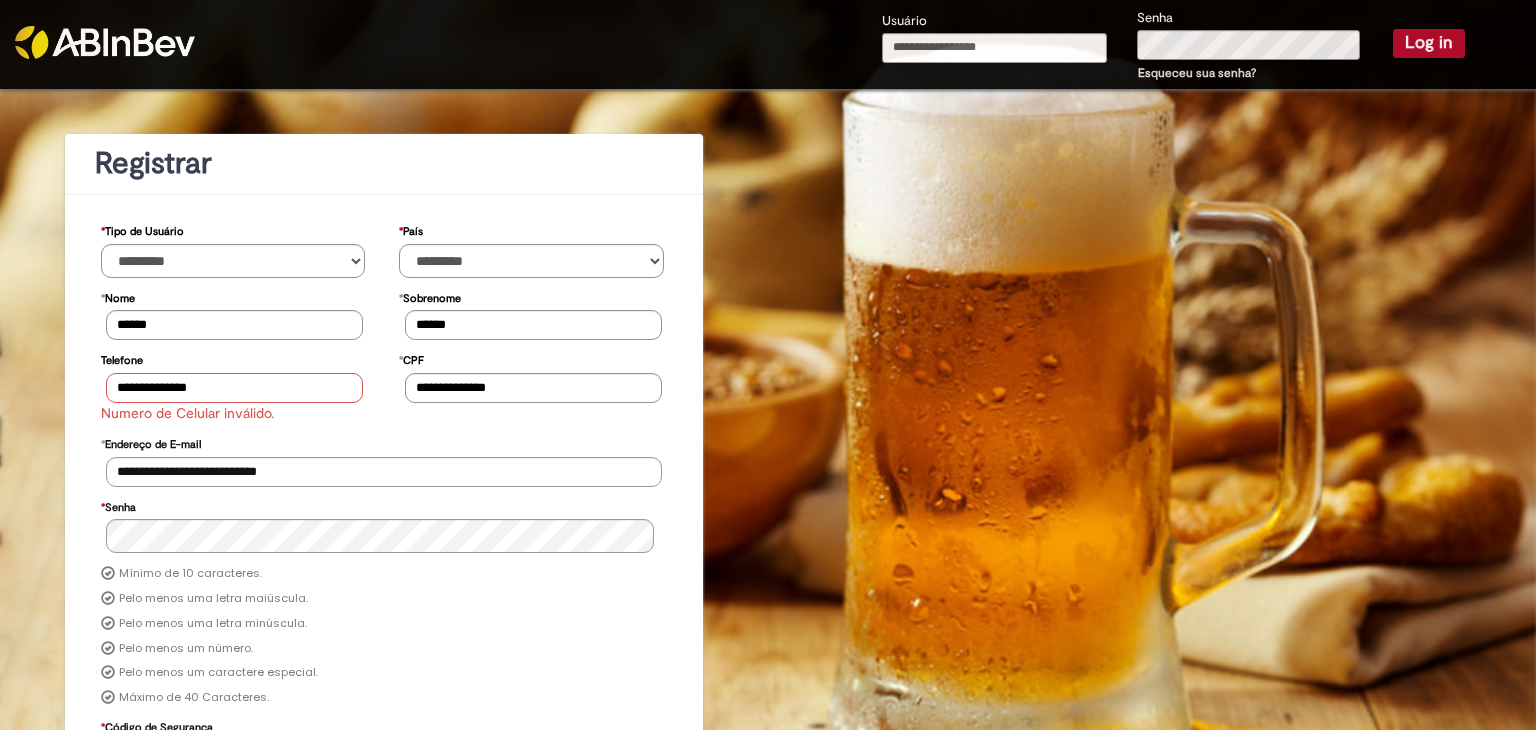 click on "**********" at bounding box center [384, 540] 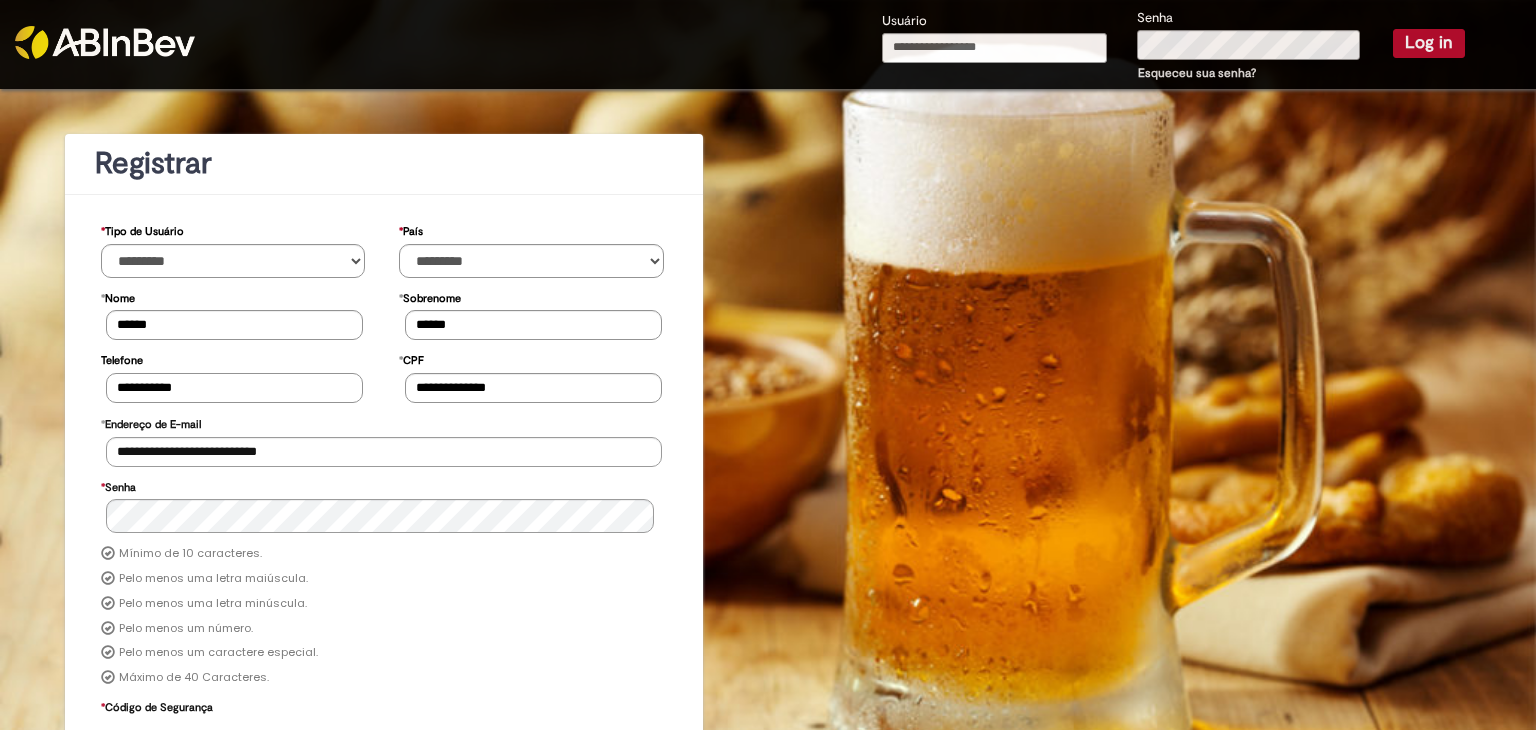 click on "**********" at bounding box center (234, 388) 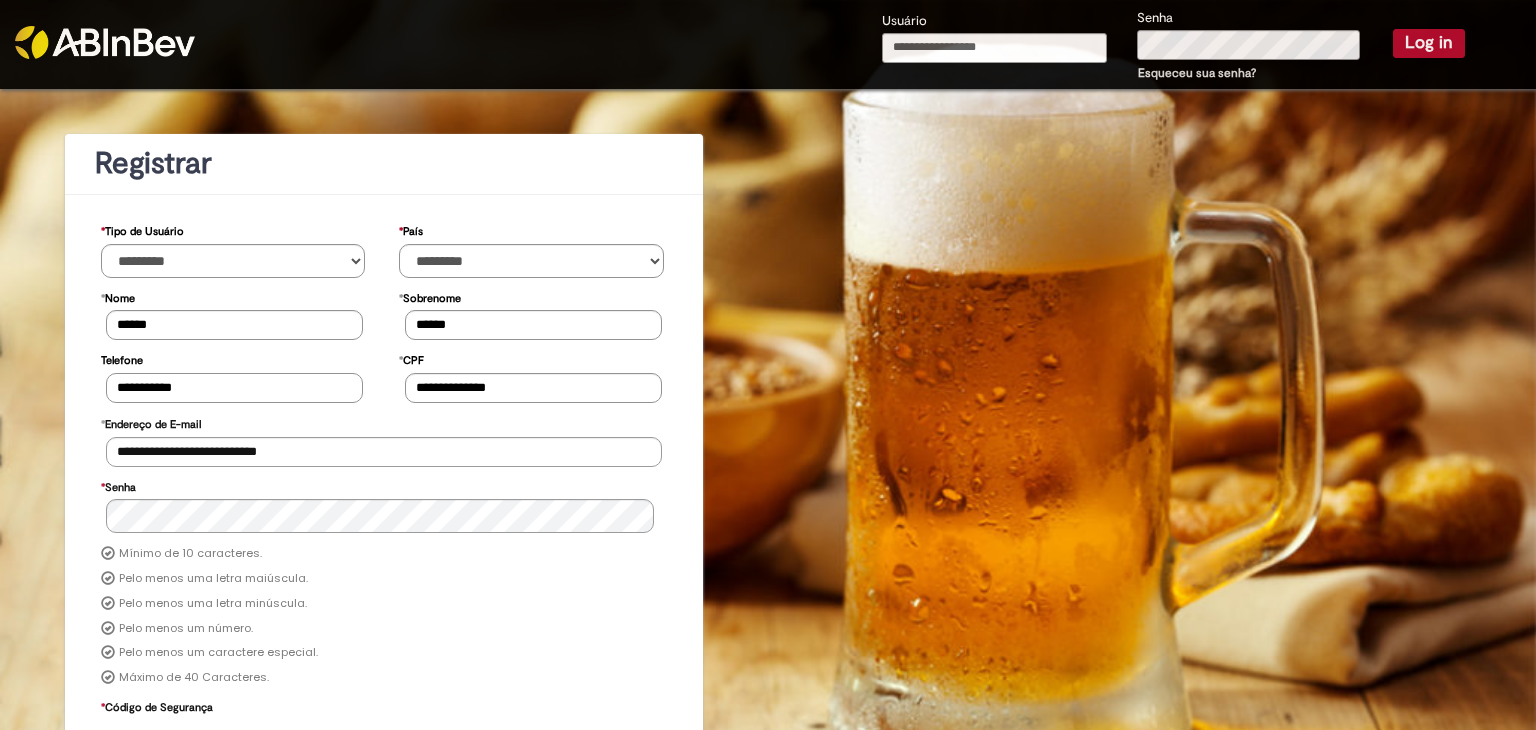 type on "**********" 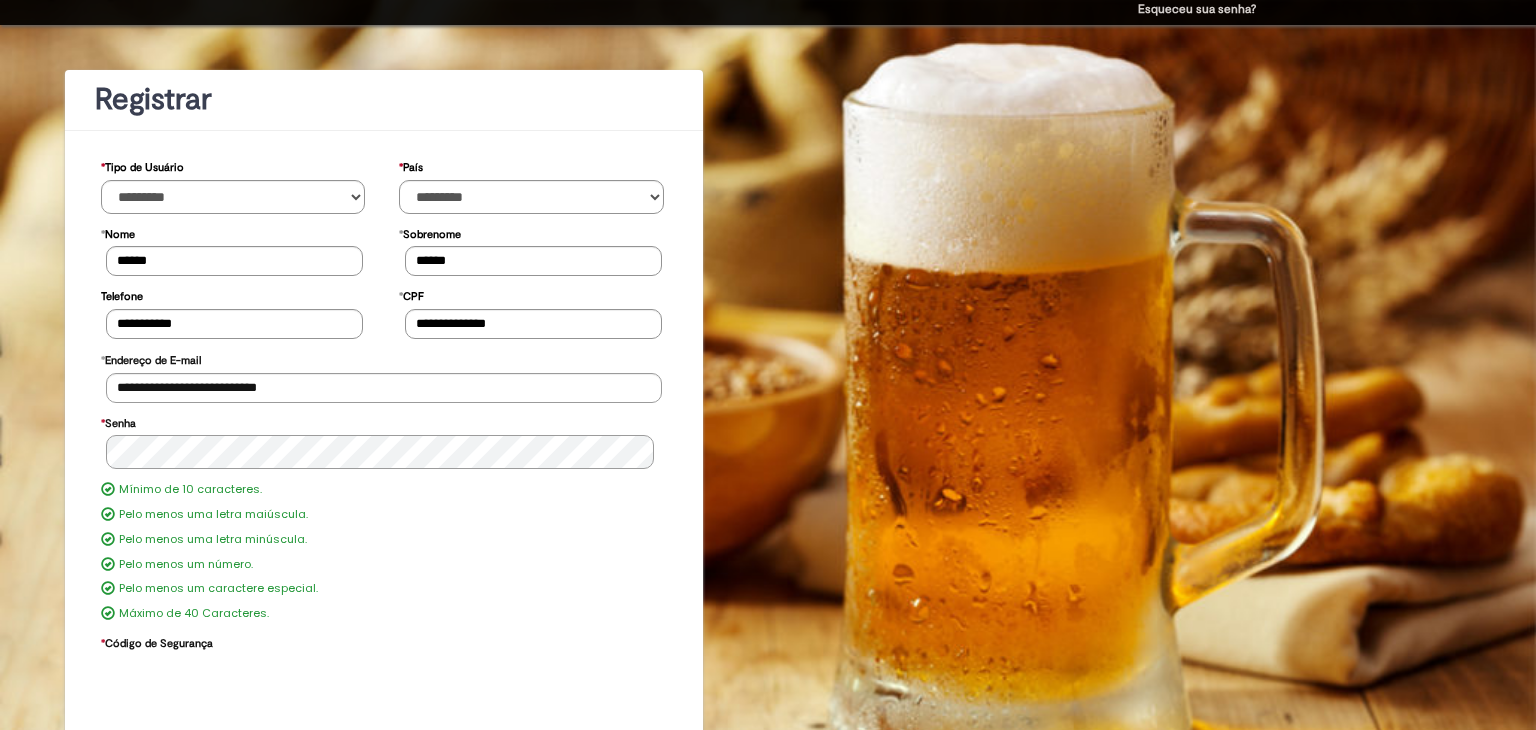scroll, scrollTop: 128, scrollLeft: 0, axis: vertical 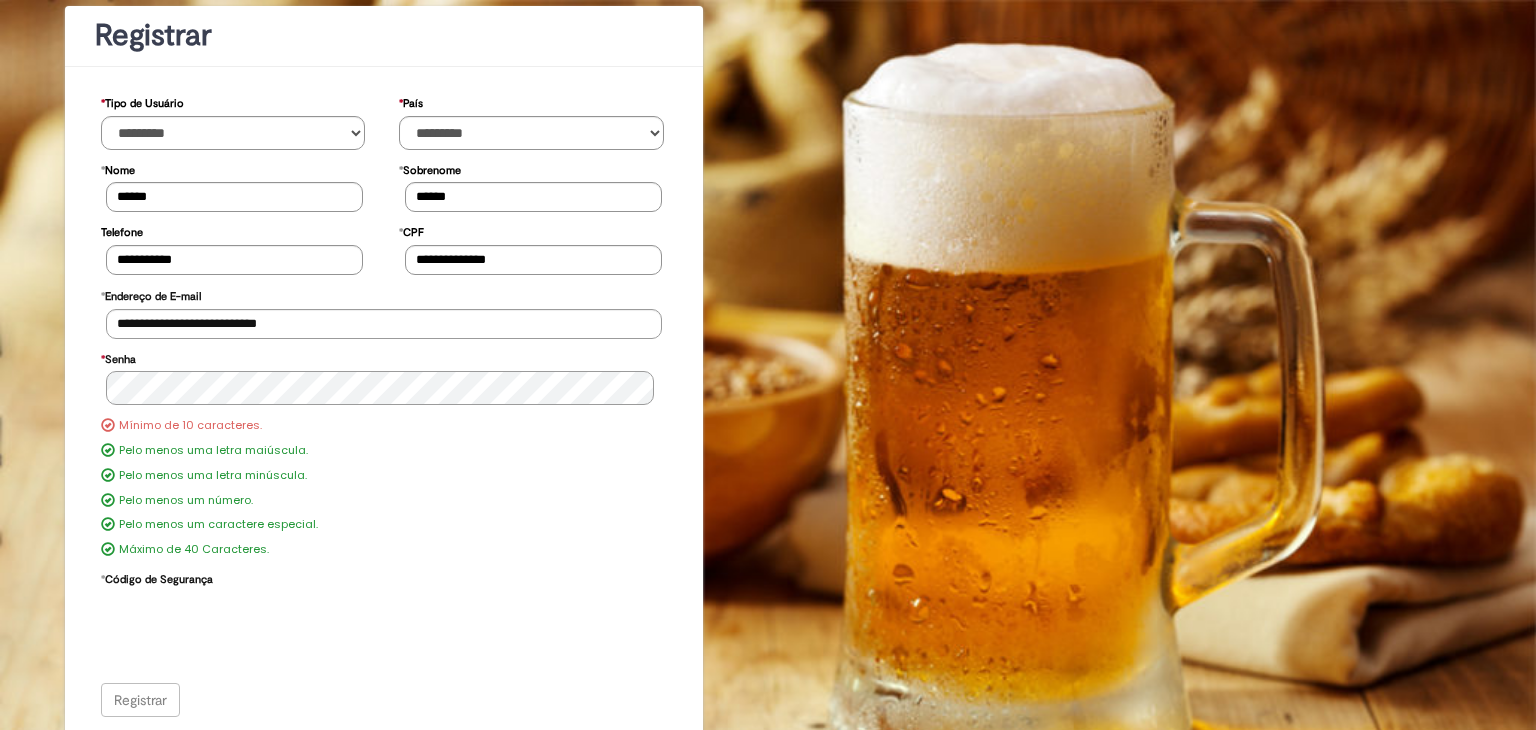 click on "**********" at bounding box center [384, 402] 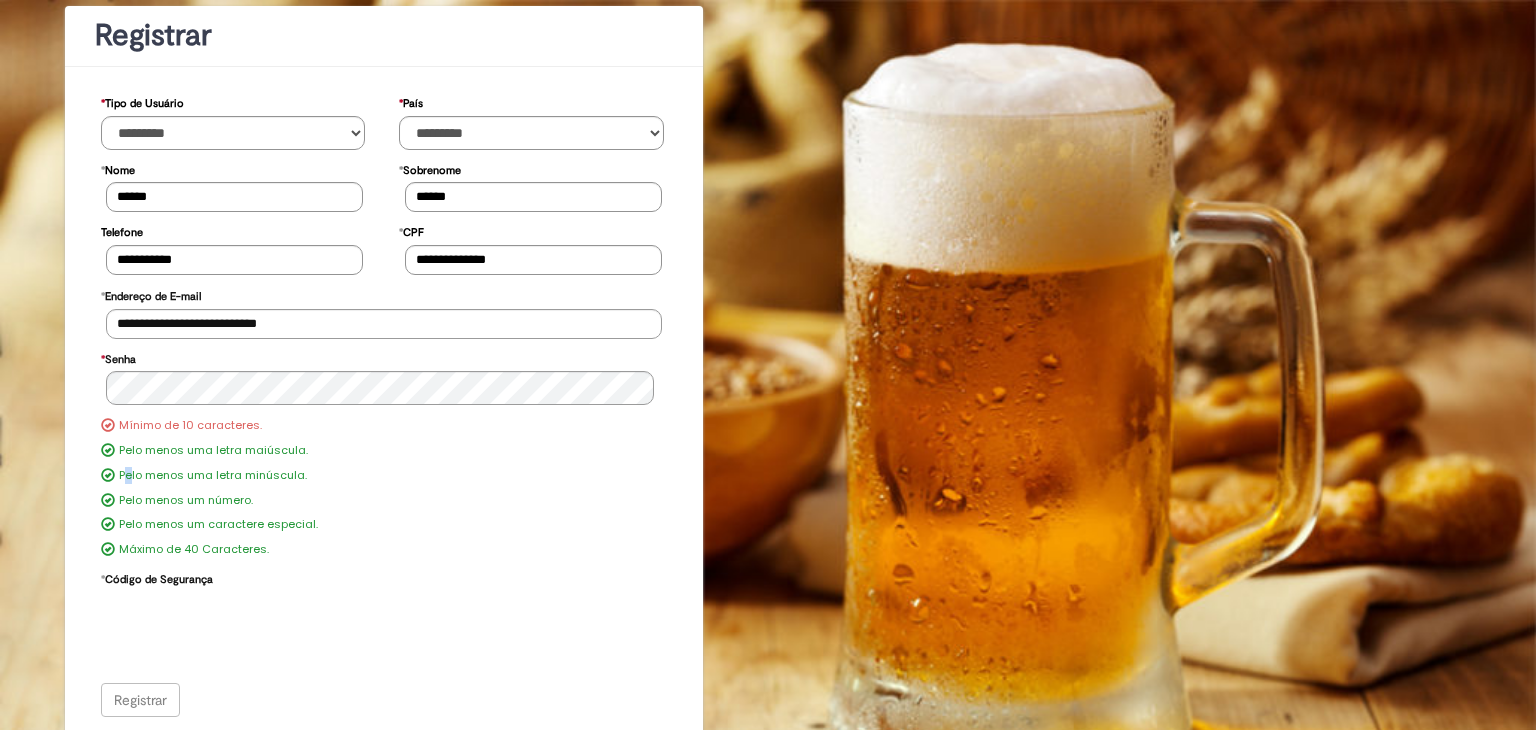 click on "Pelo menos uma letra minúscula." at bounding box center [213, 476] 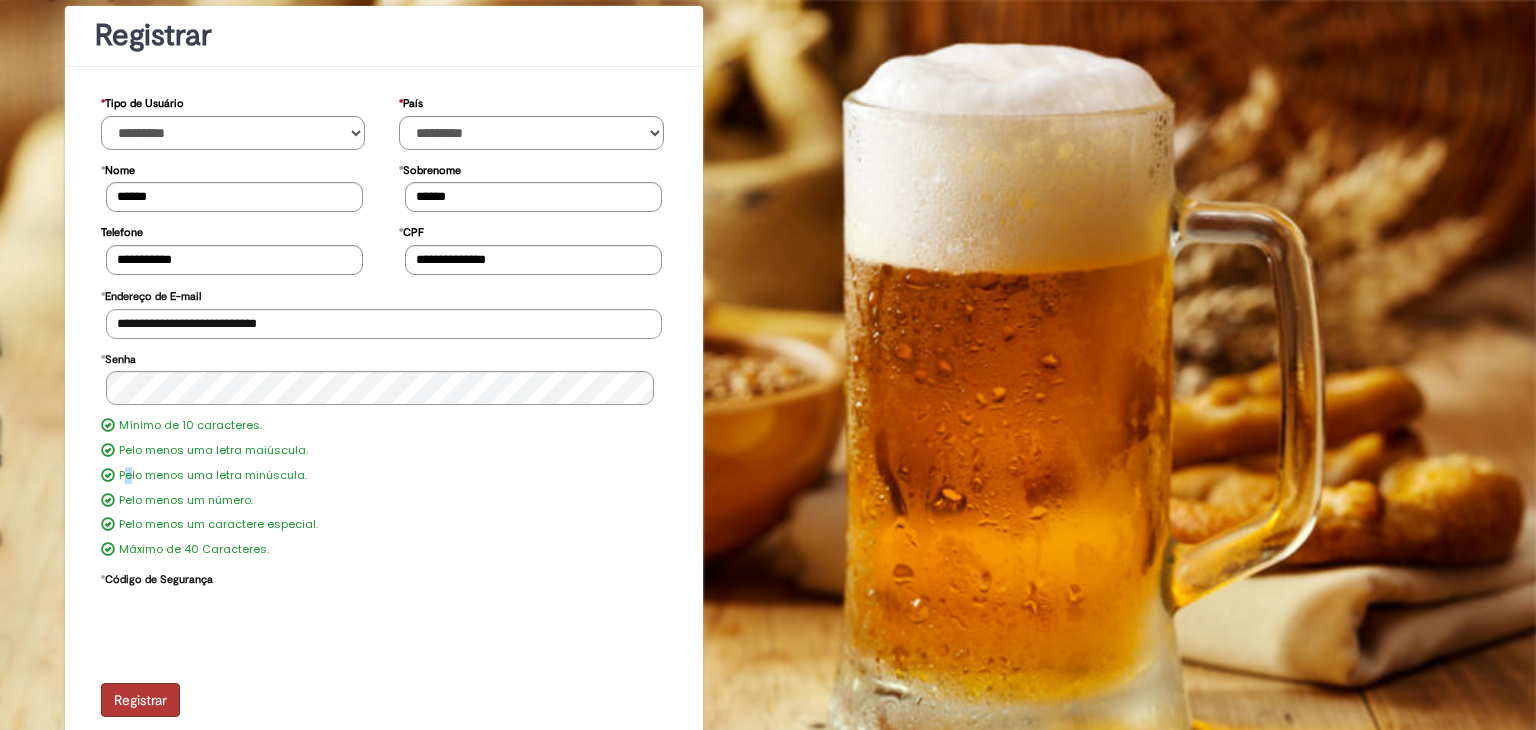click on "Registrar" at bounding box center [140, 700] 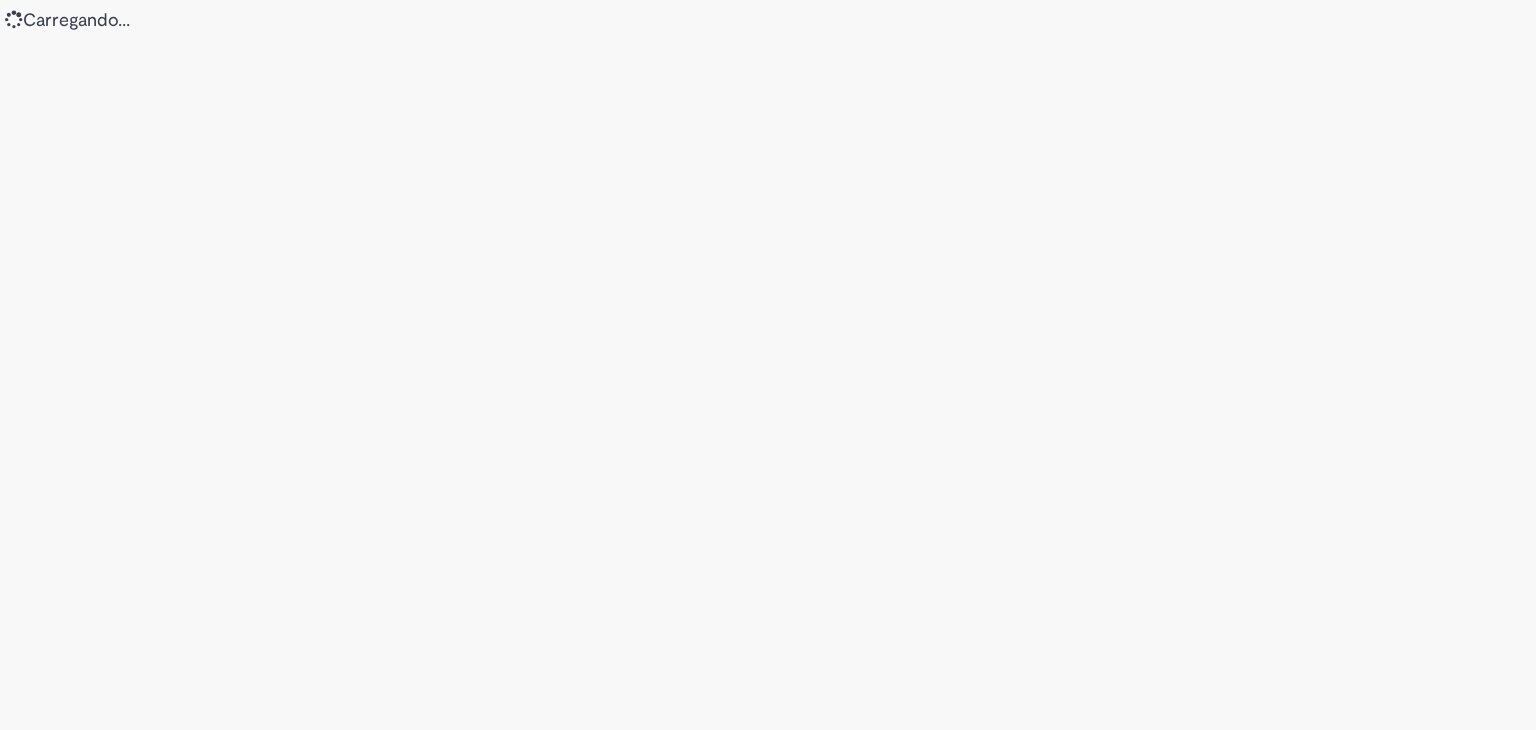 scroll, scrollTop: 0, scrollLeft: 0, axis: both 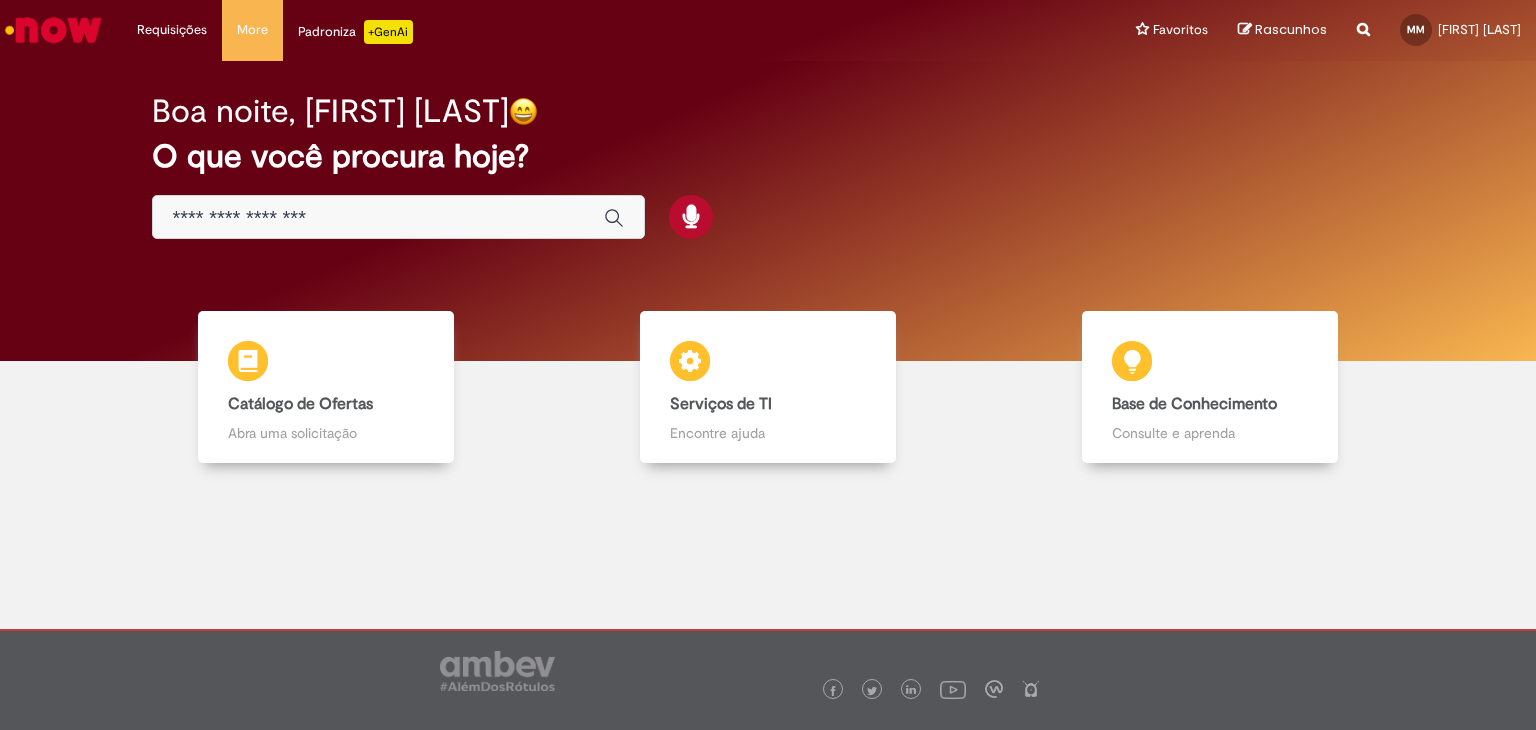 click at bounding box center [378, 218] 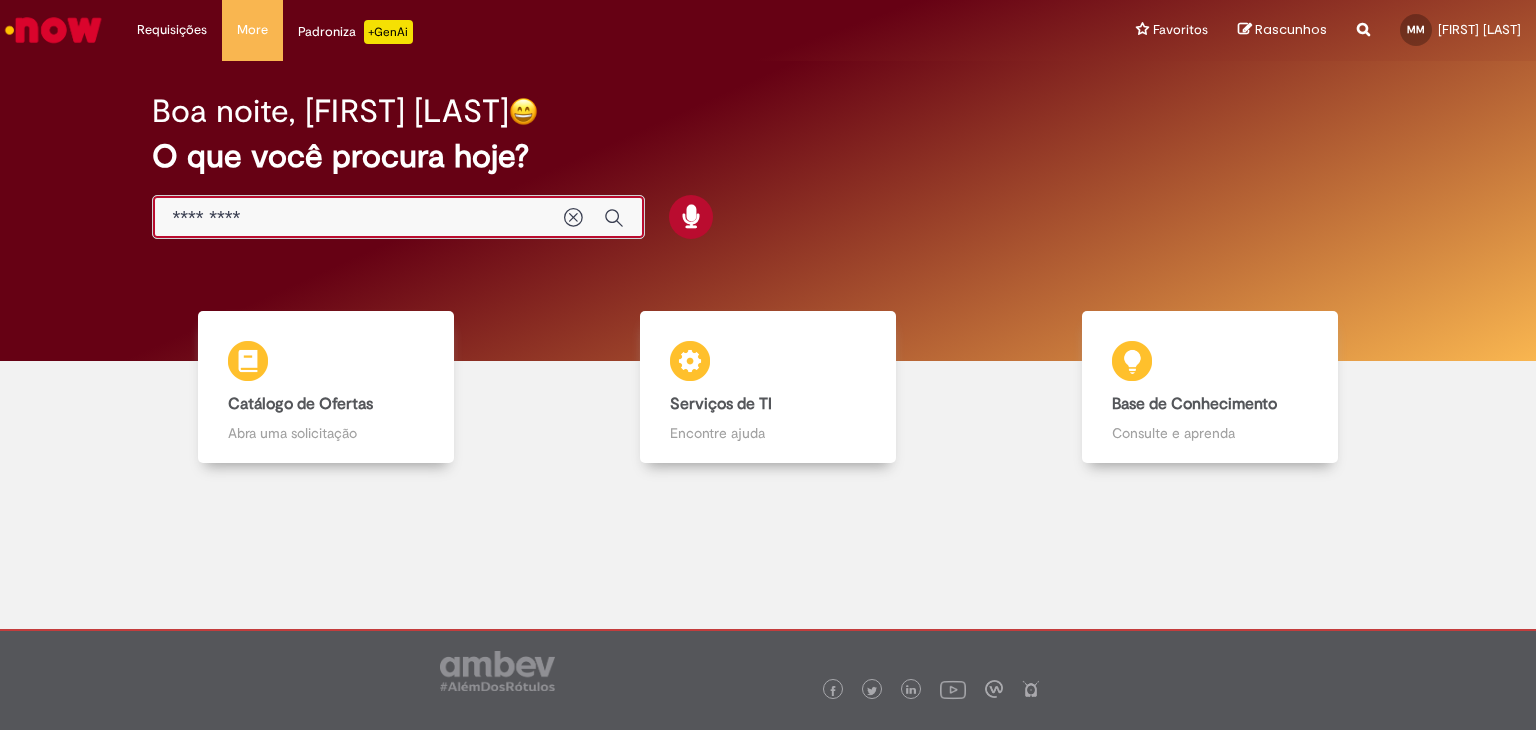 type on "*********" 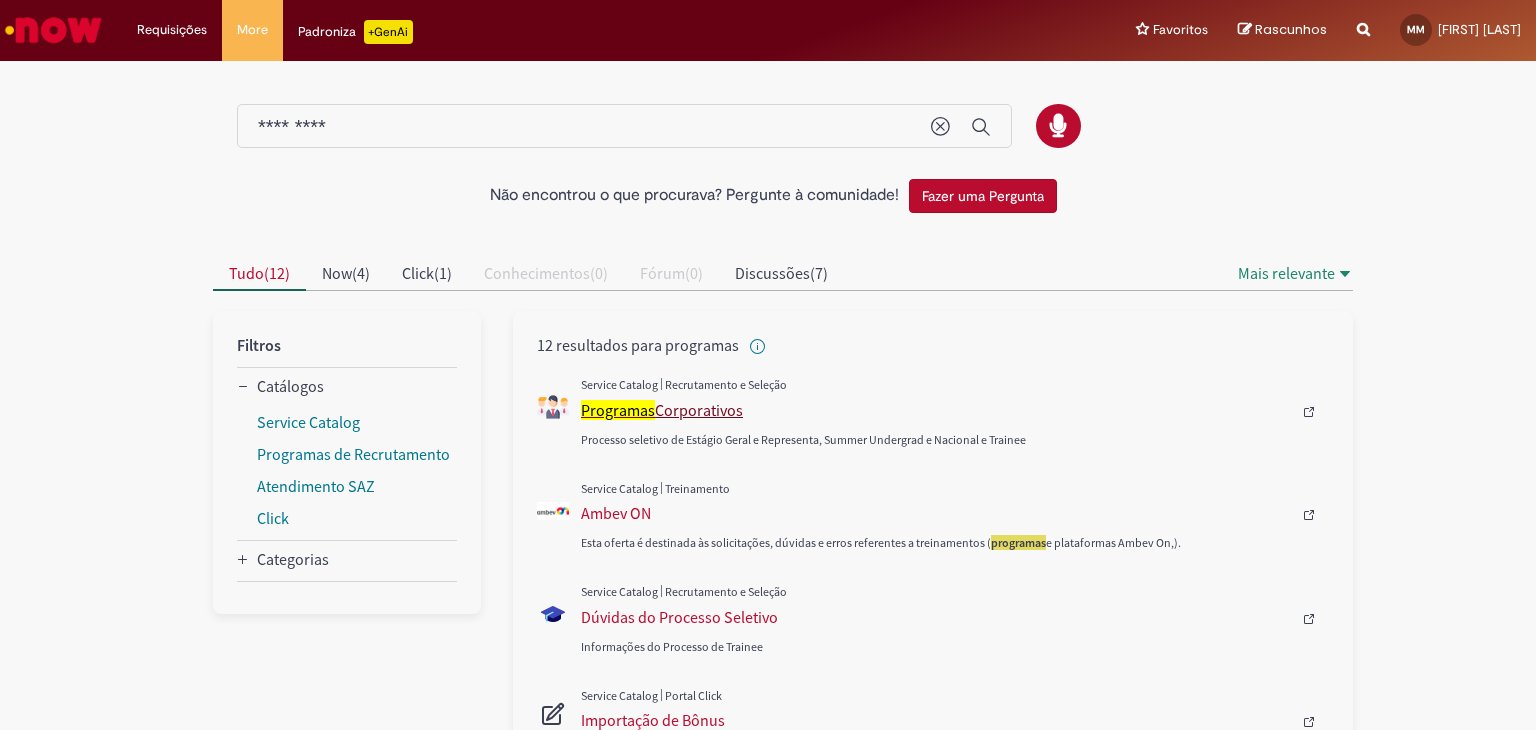 click on "Programas  Corporativos" at bounding box center [936, 410] 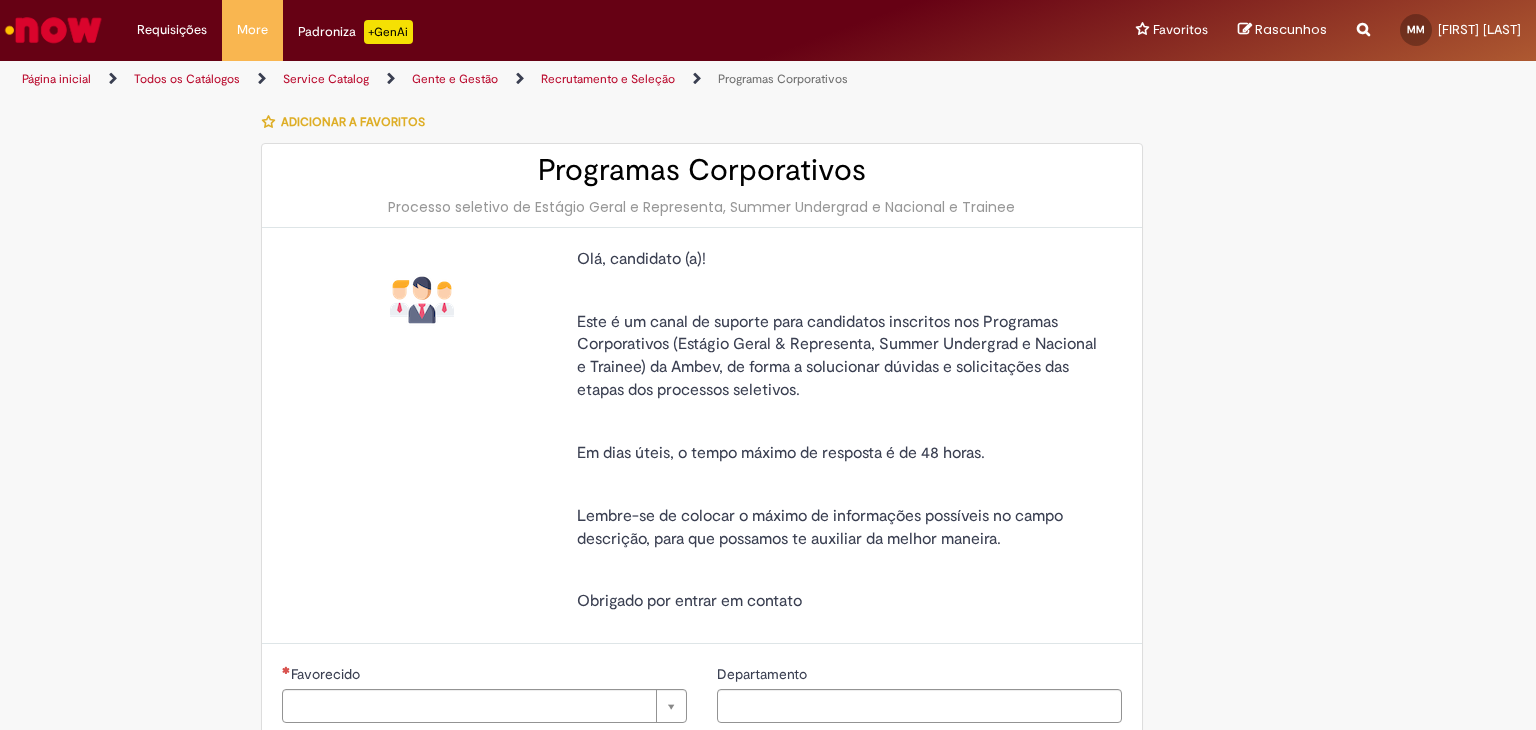 type on "**********" 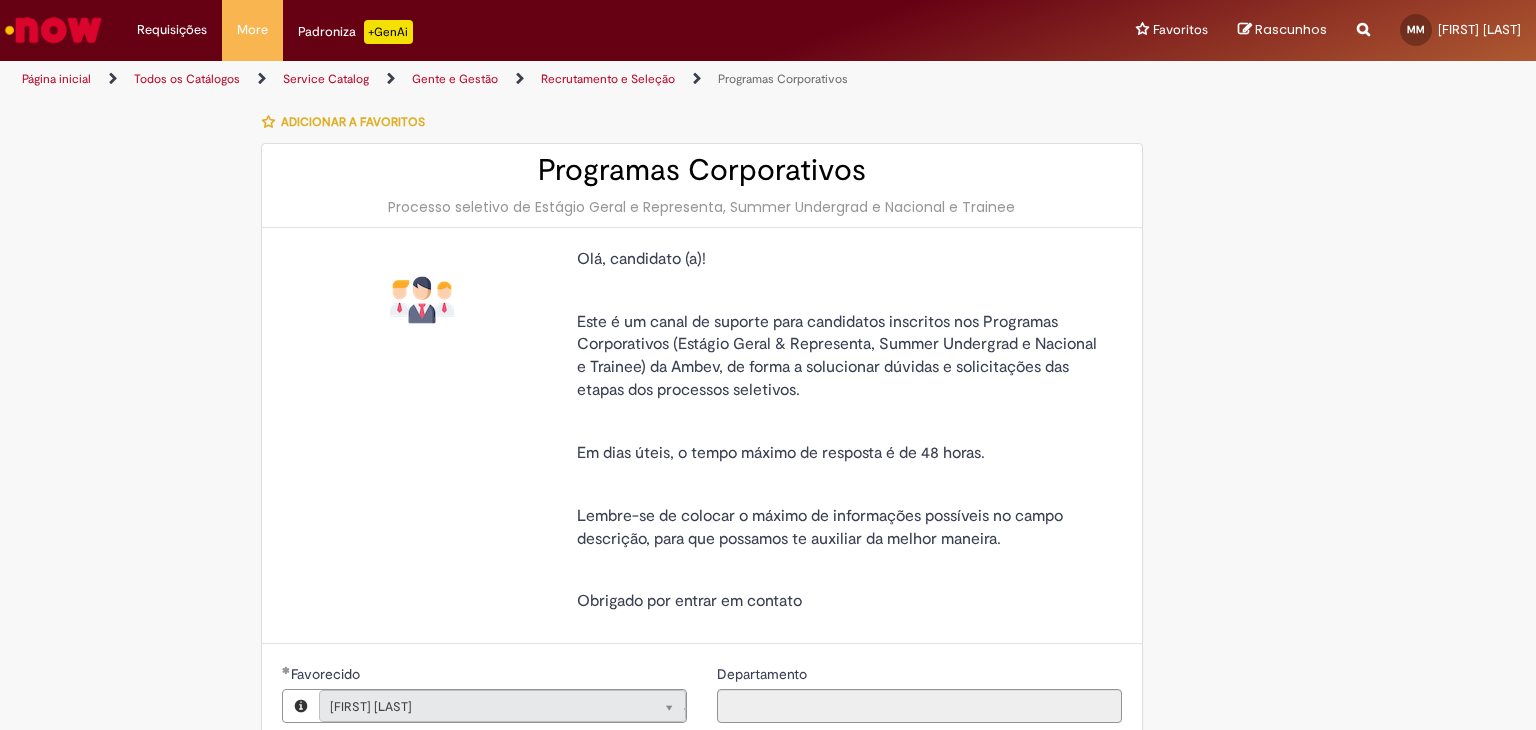 type on "**********" 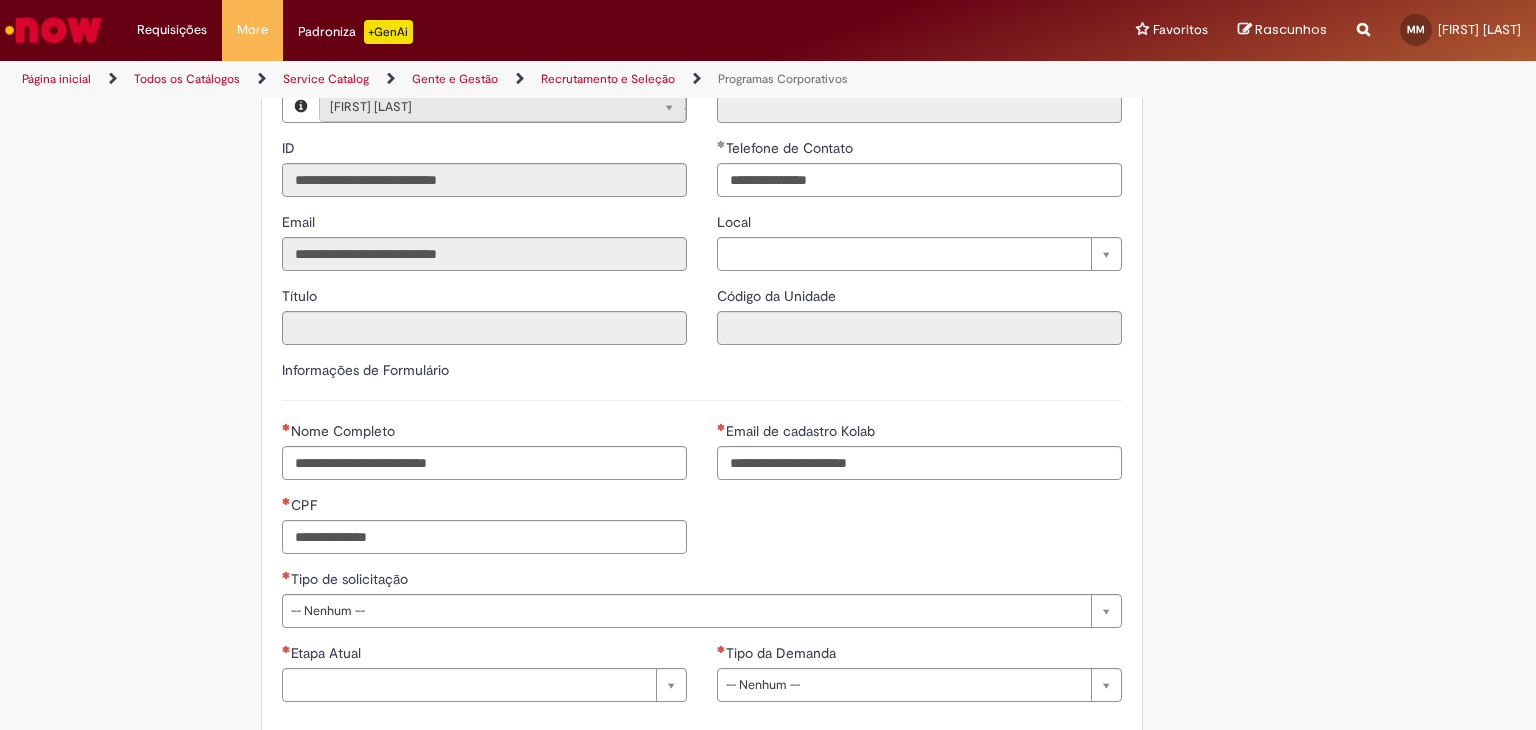 scroll, scrollTop: 500, scrollLeft: 0, axis: vertical 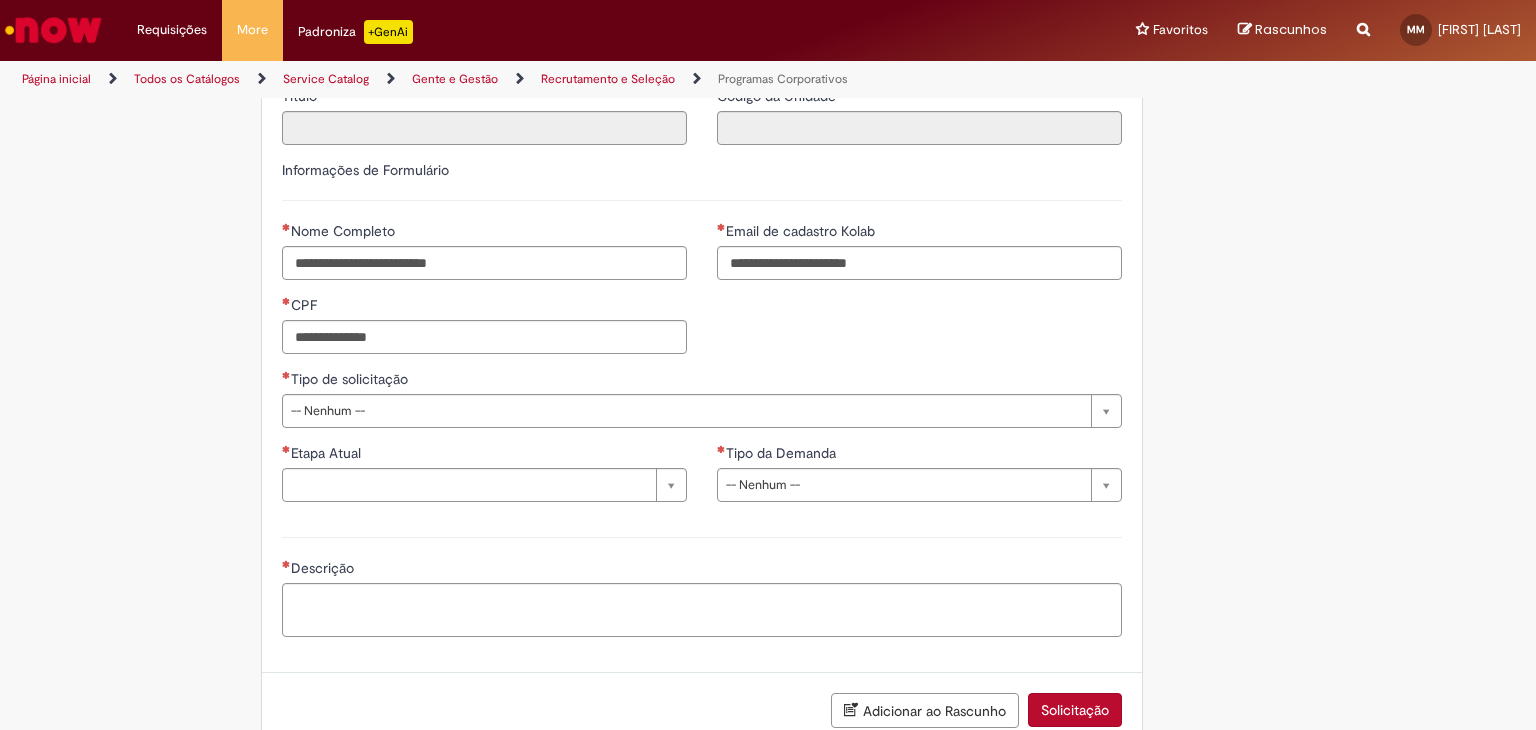 click on "Tipo de solicitação" at bounding box center [702, 381] 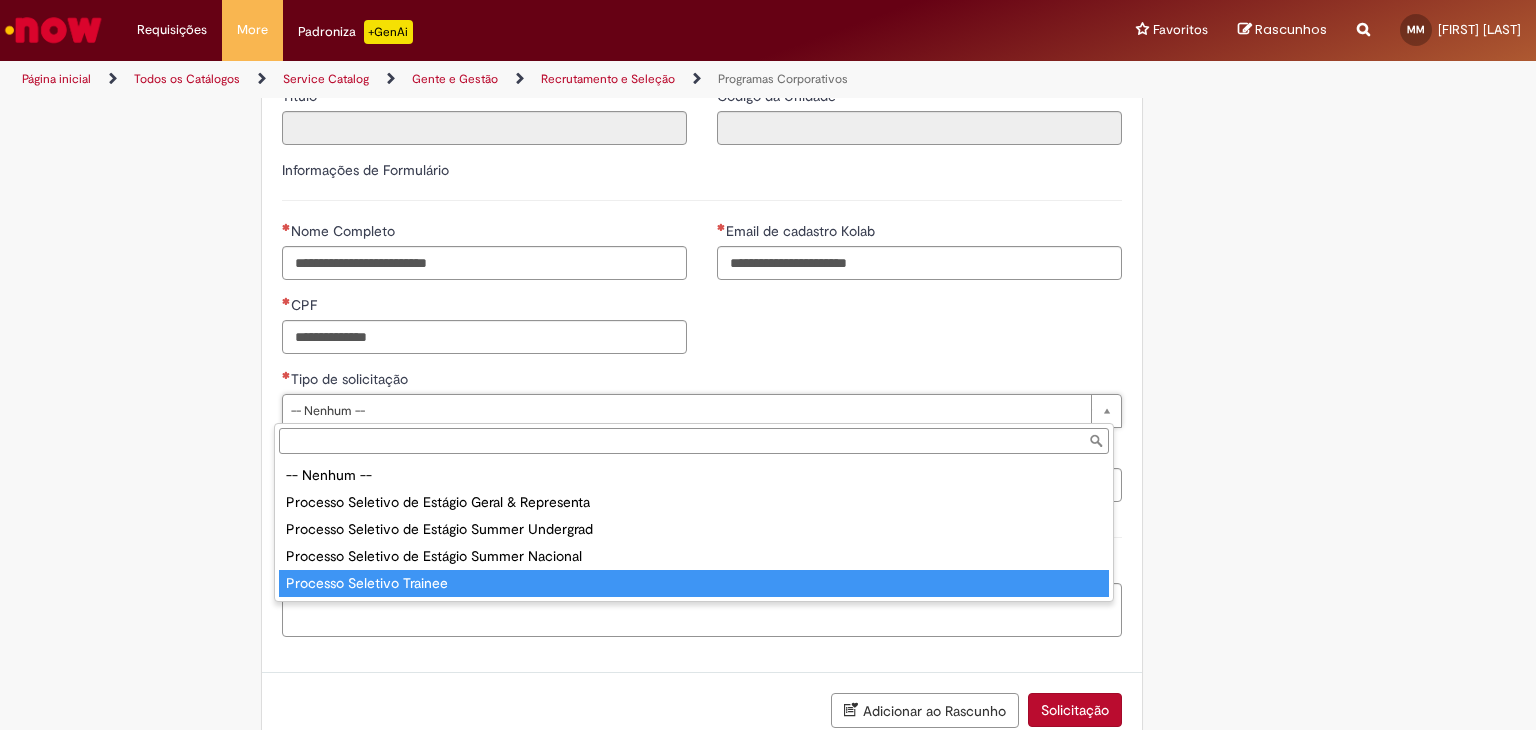type on "**********" 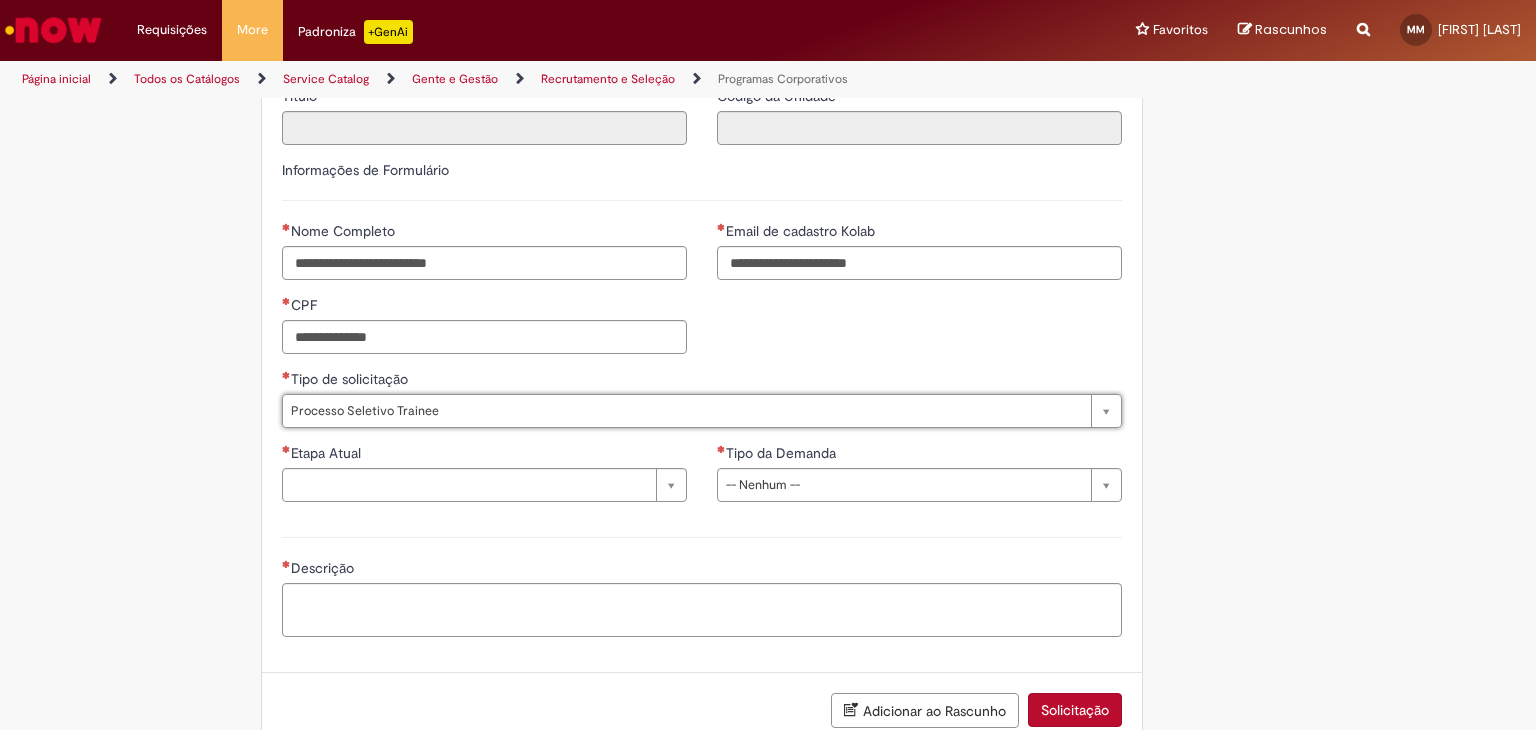 type on "********" 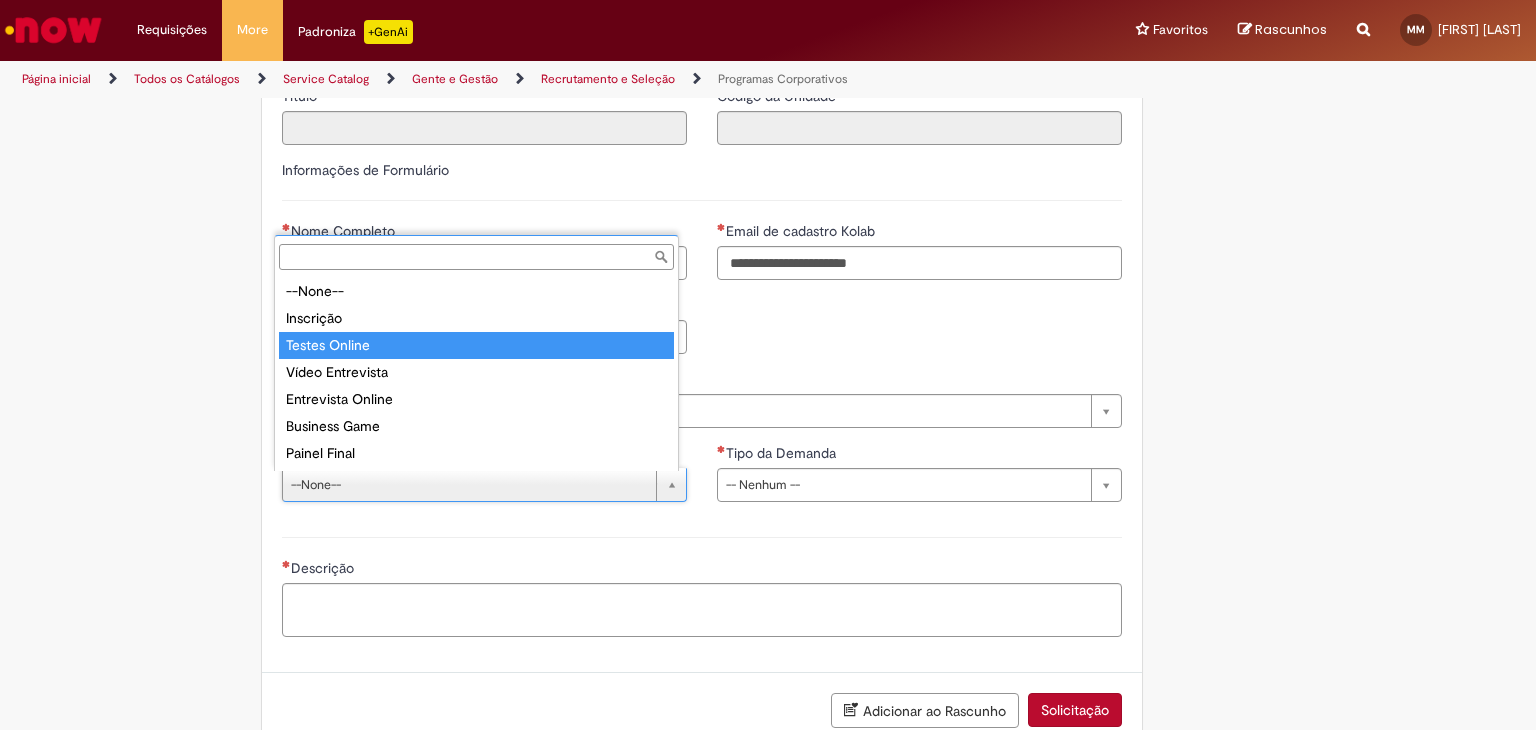 type on "**********" 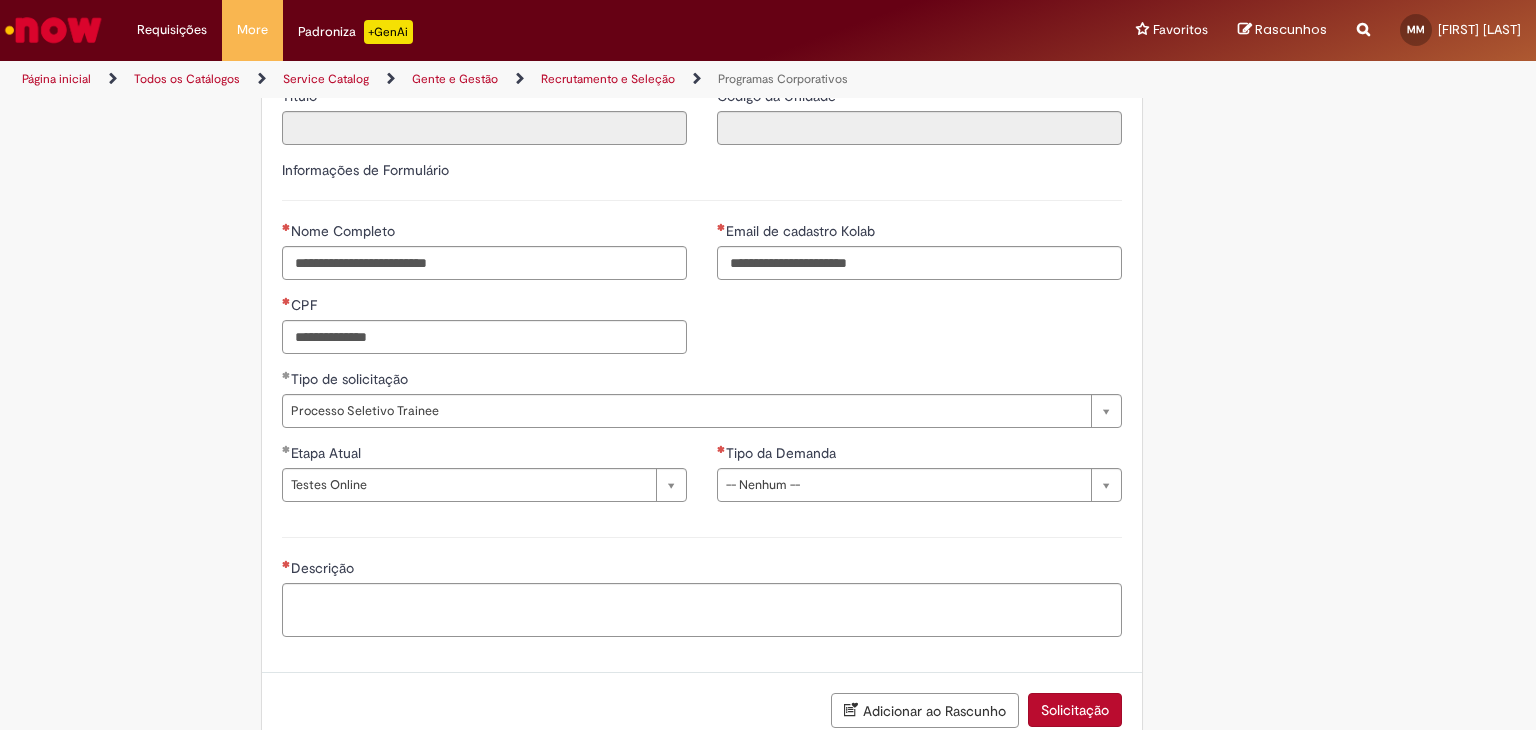 scroll, scrollTop: 0, scrollLeft: 0, axis: both 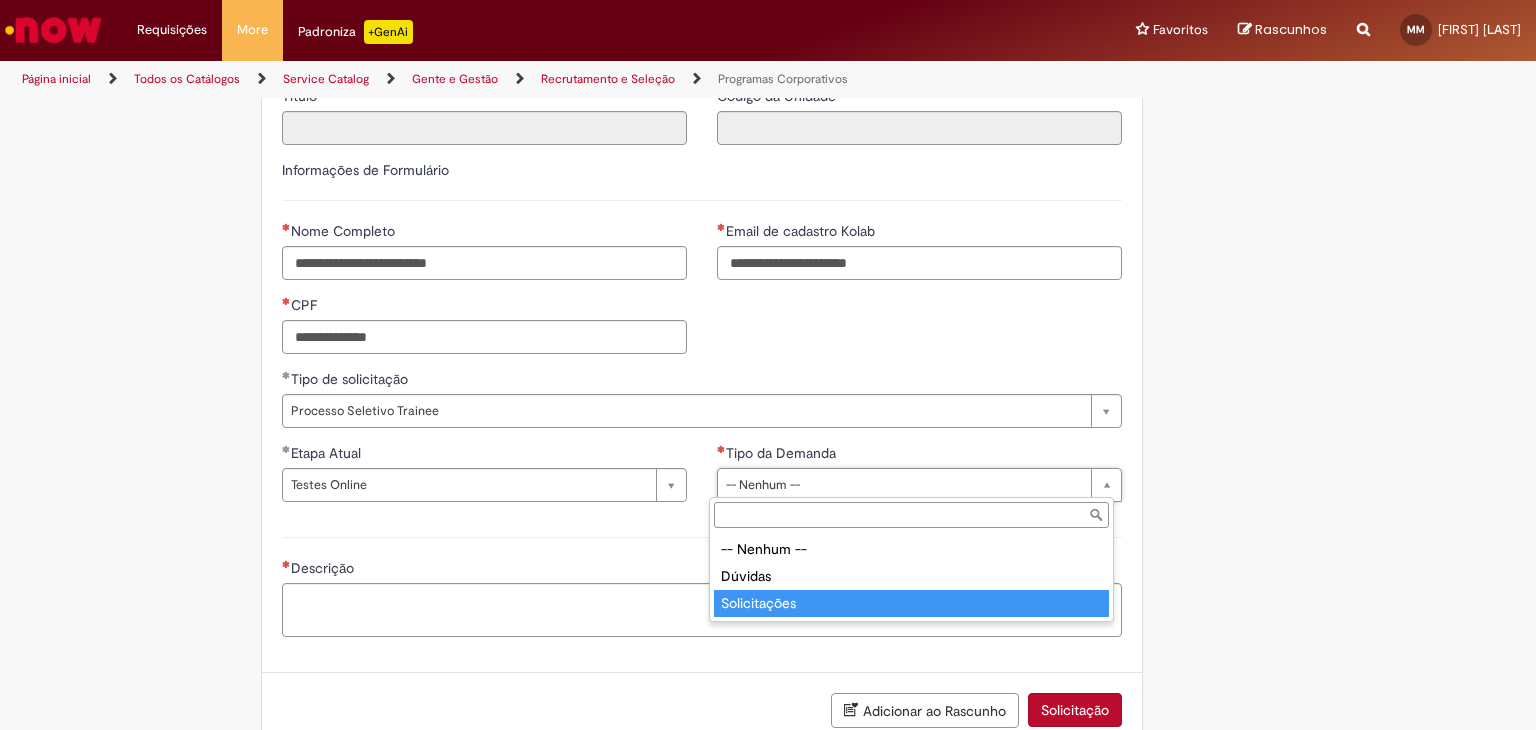 type on "**********" 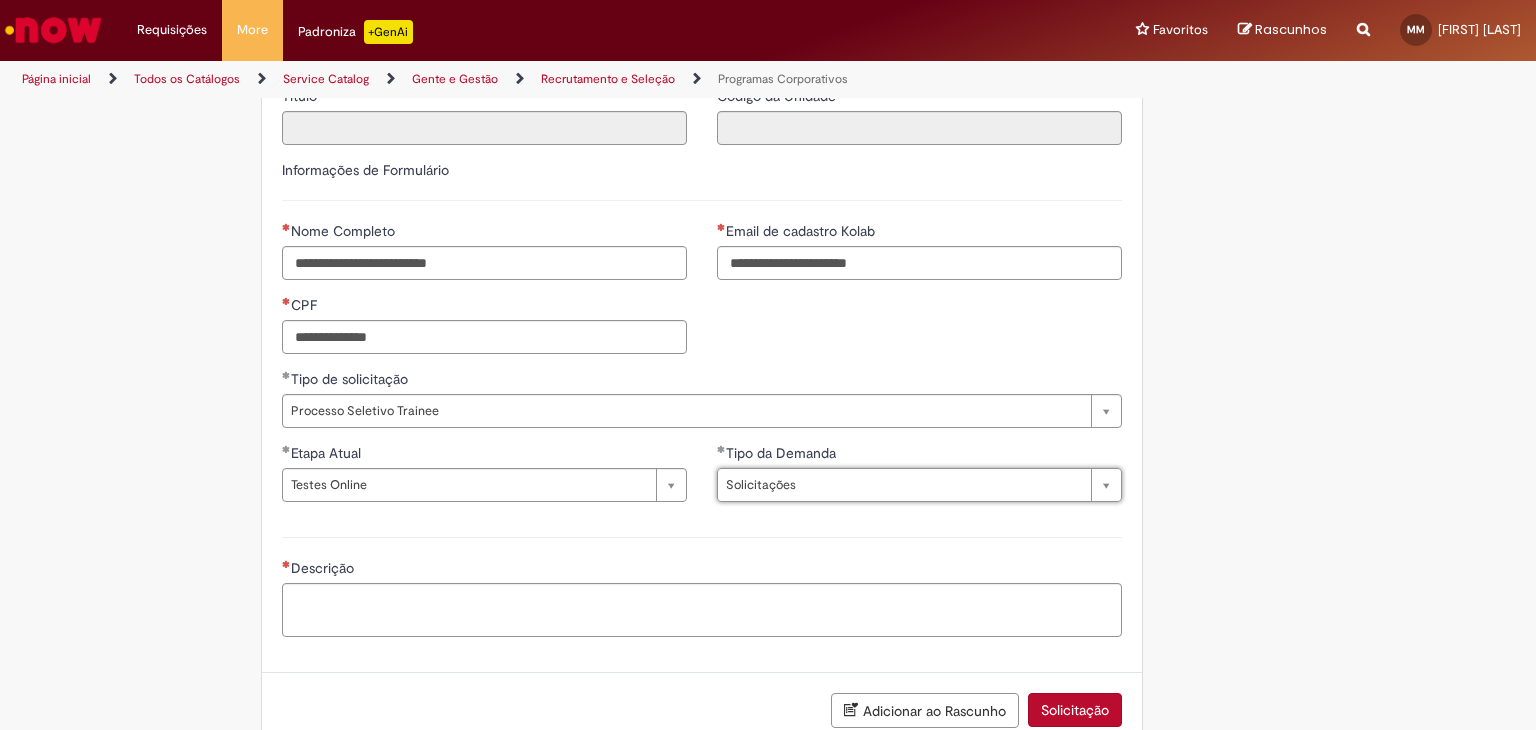 click on "Descrição" at bounding box center [702, 584] 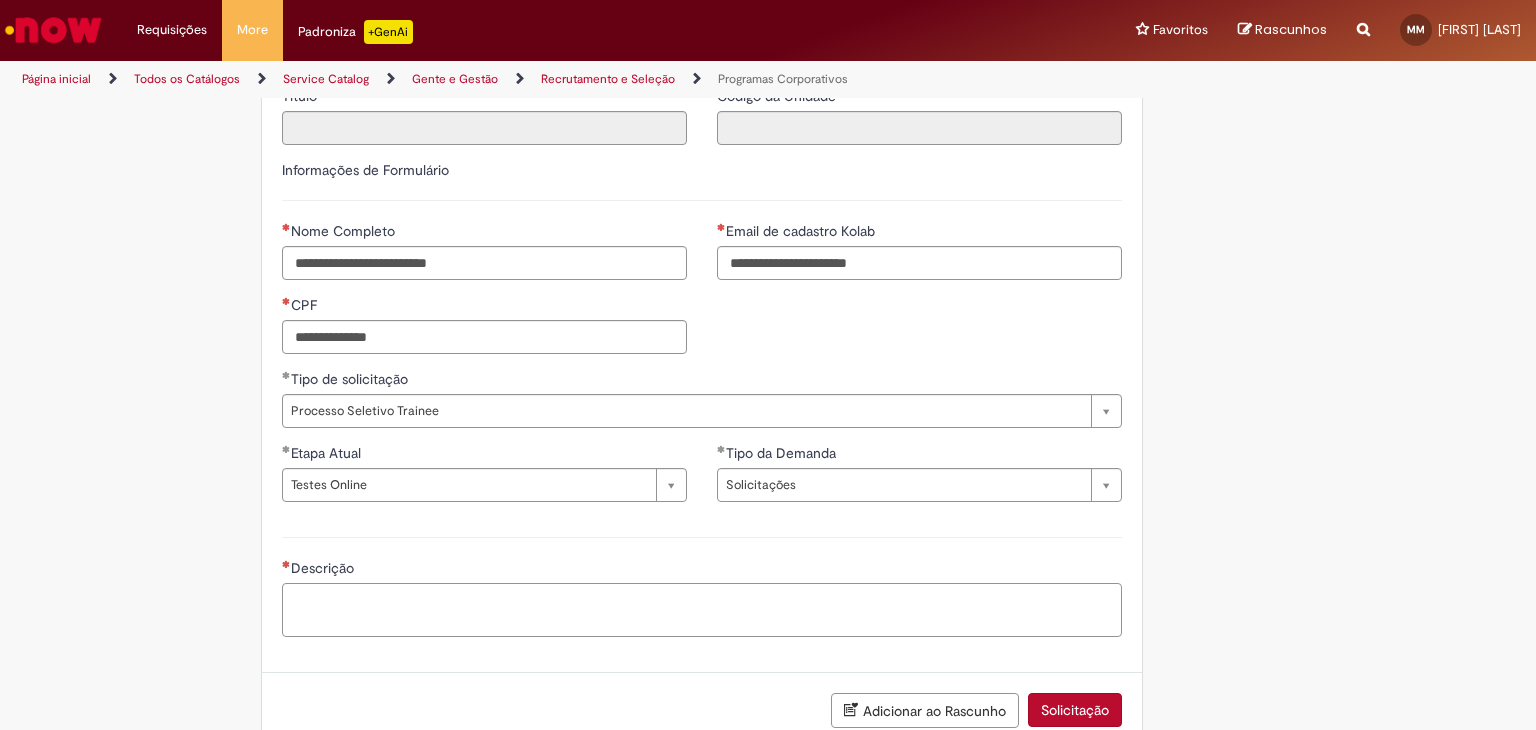 click on "Descrição" at bounding box center (702, 610) 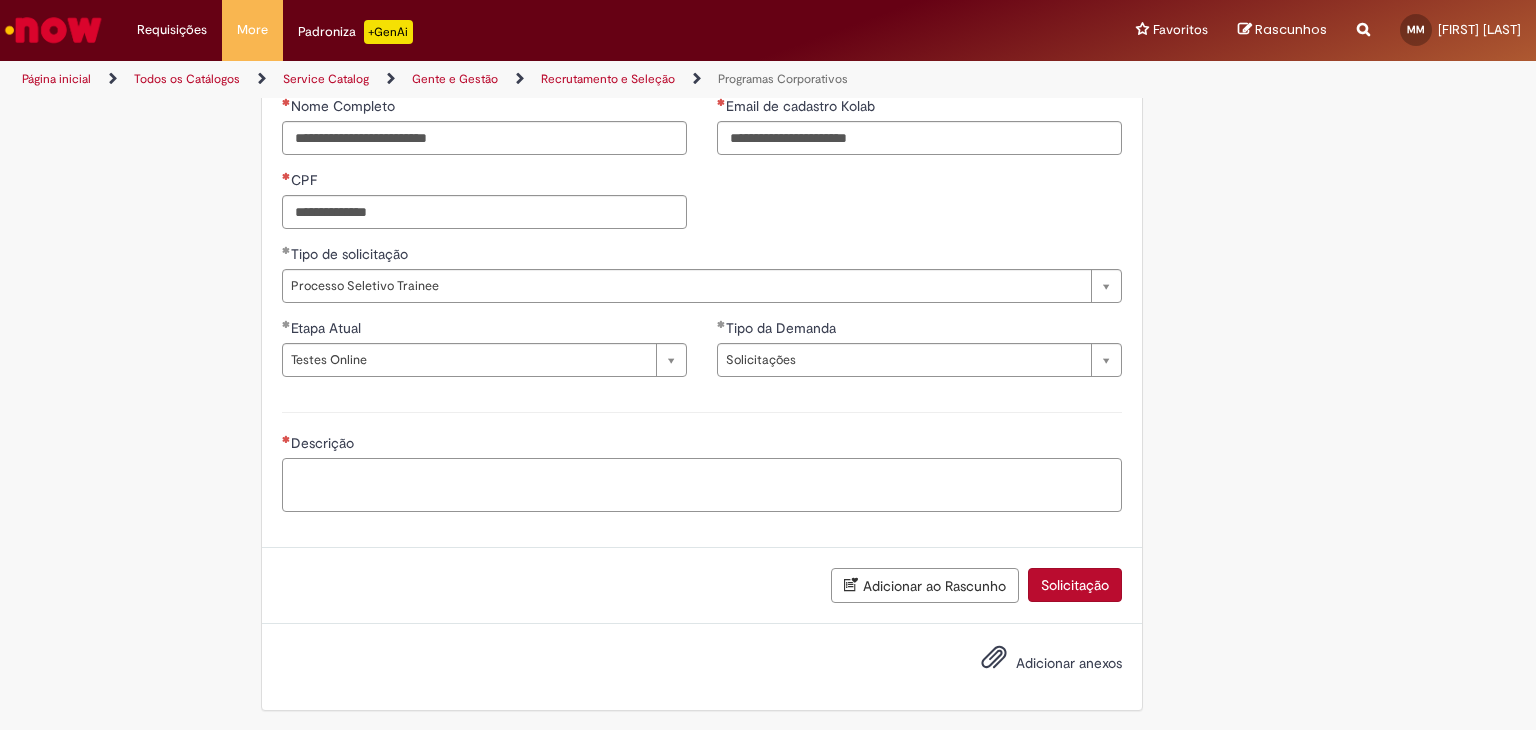 scroll, scrollTop: 825, scrollLeft: 0, axis: vertical 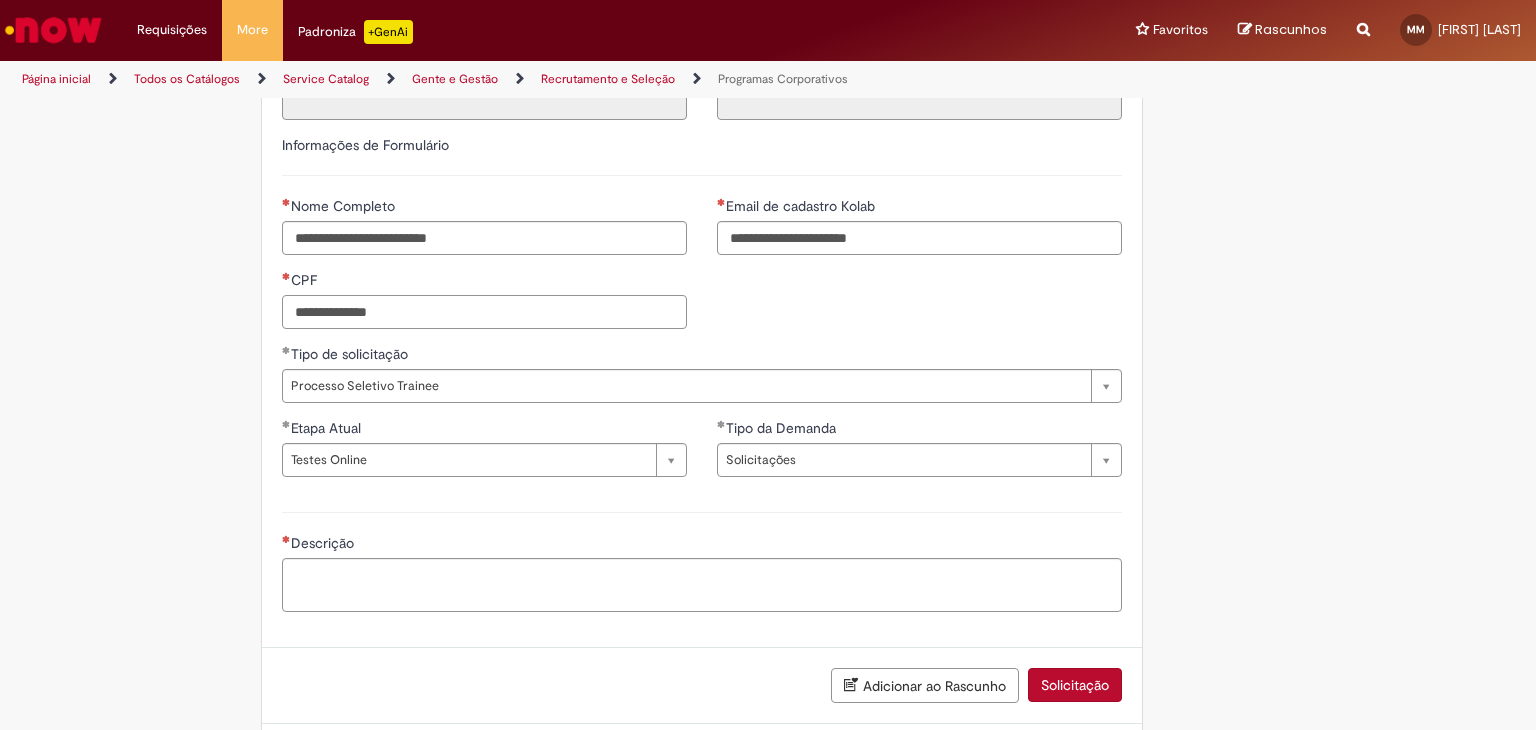 click on "CPF" at bounding box center [484, 312] 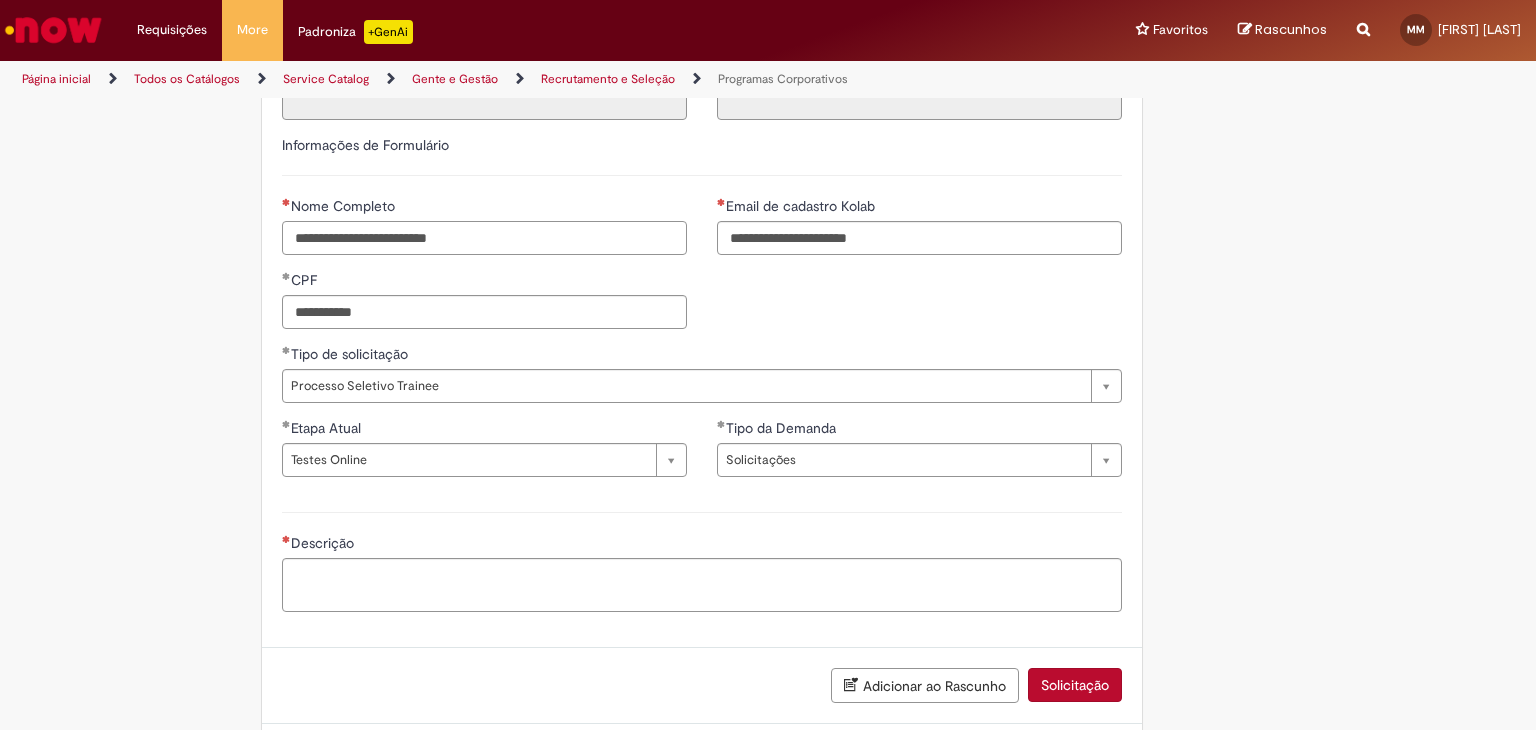 type on "**********" 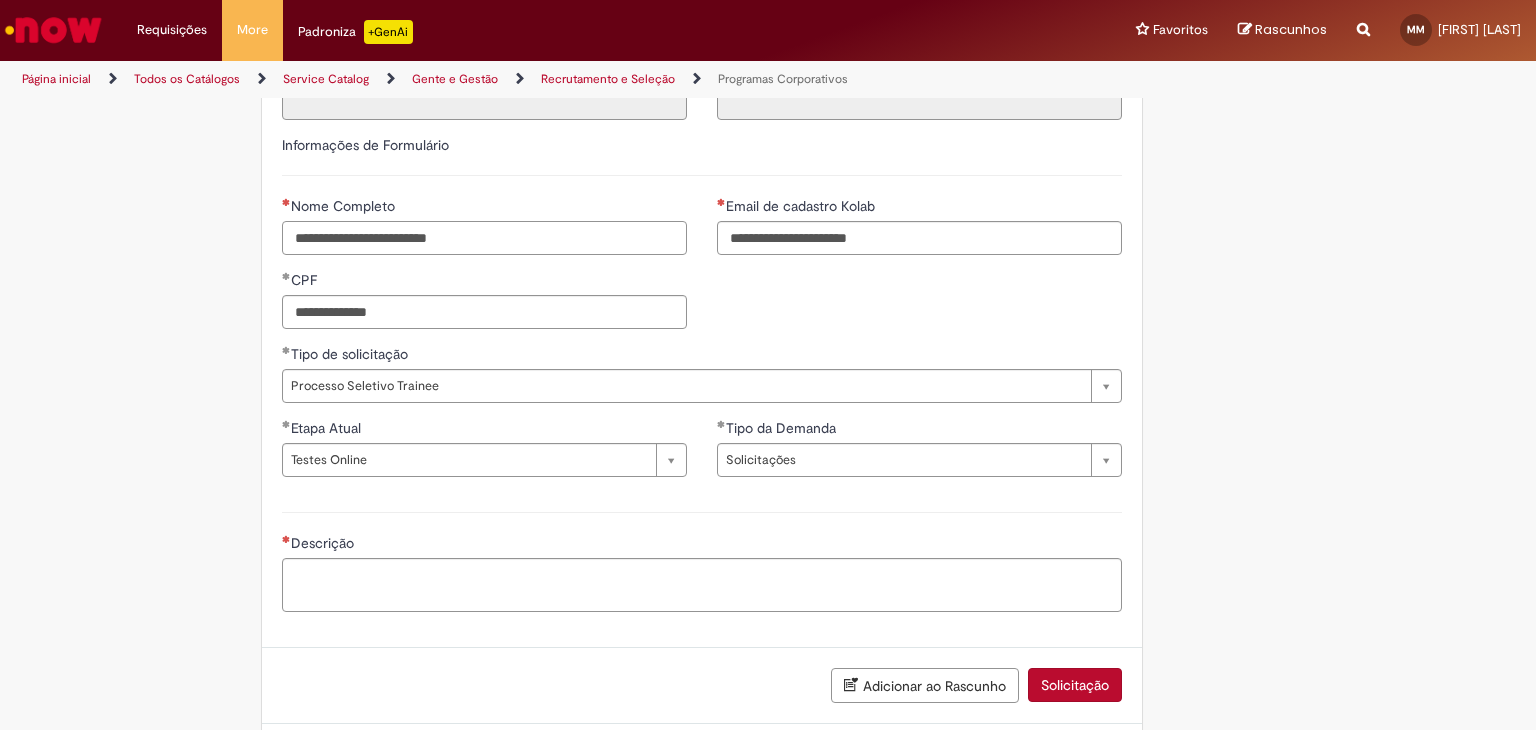 click on "Nome Completo" at bounding box center [484, 238] 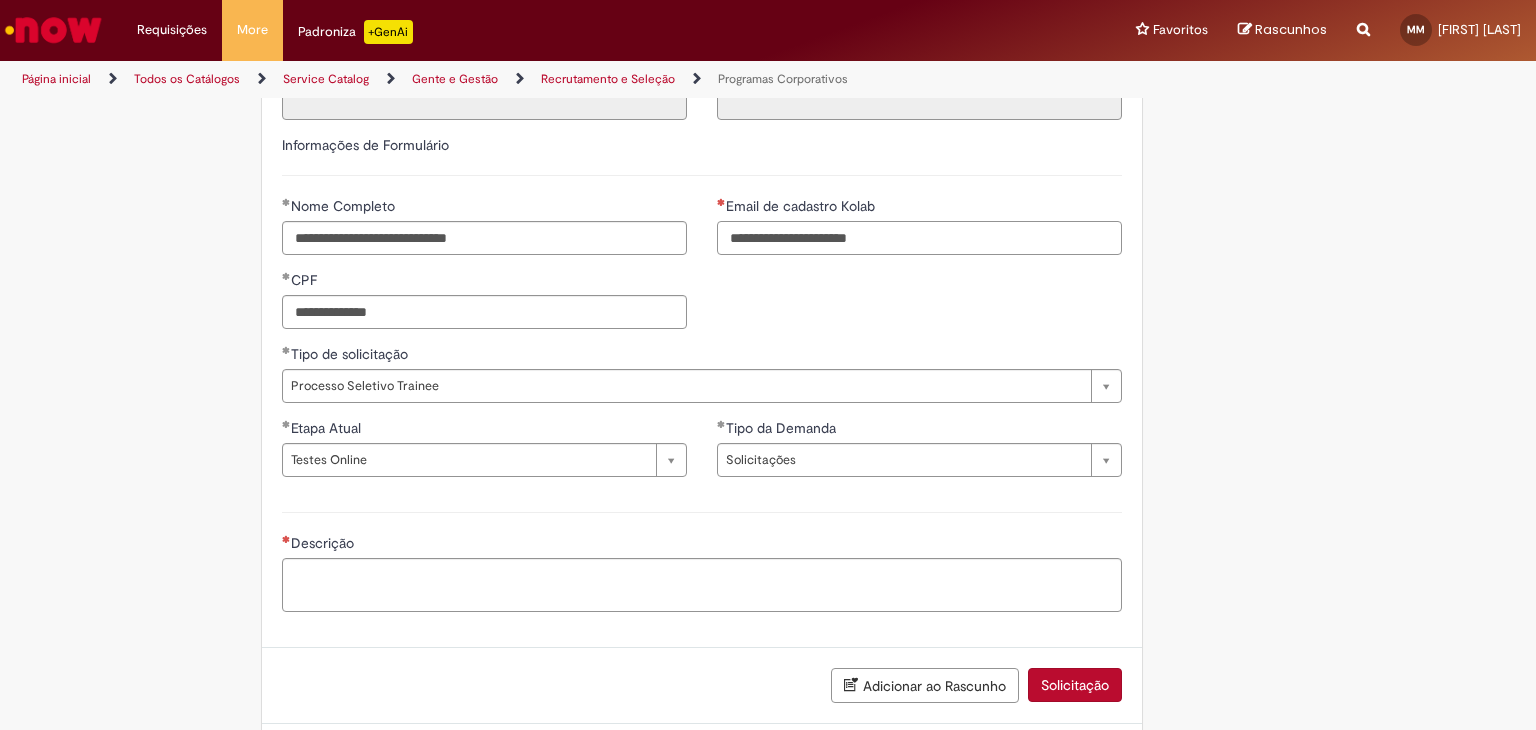 click on "Email de cadastro Kolab" at bounding box center (919, 238) 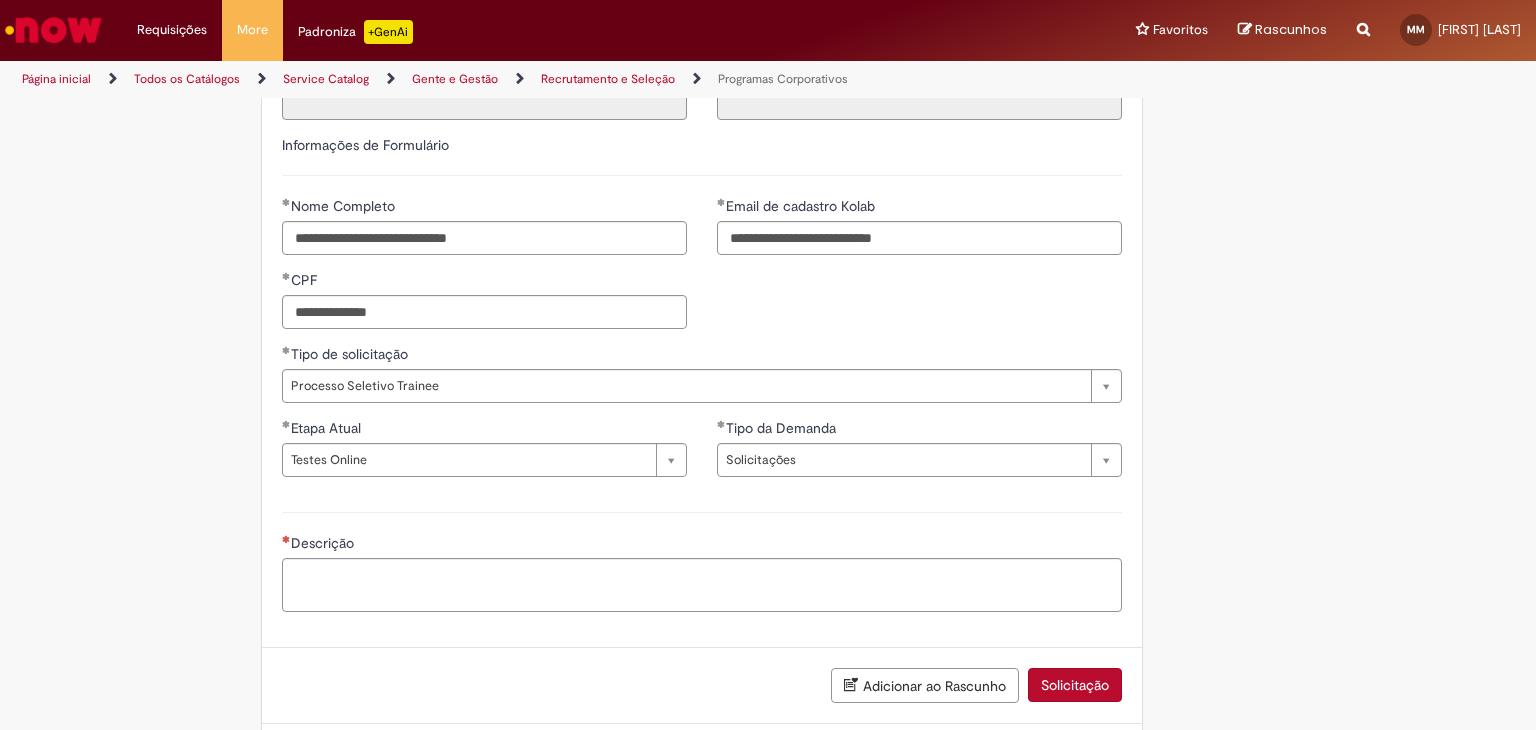 click on "**********" at bounding box center [702, 270] 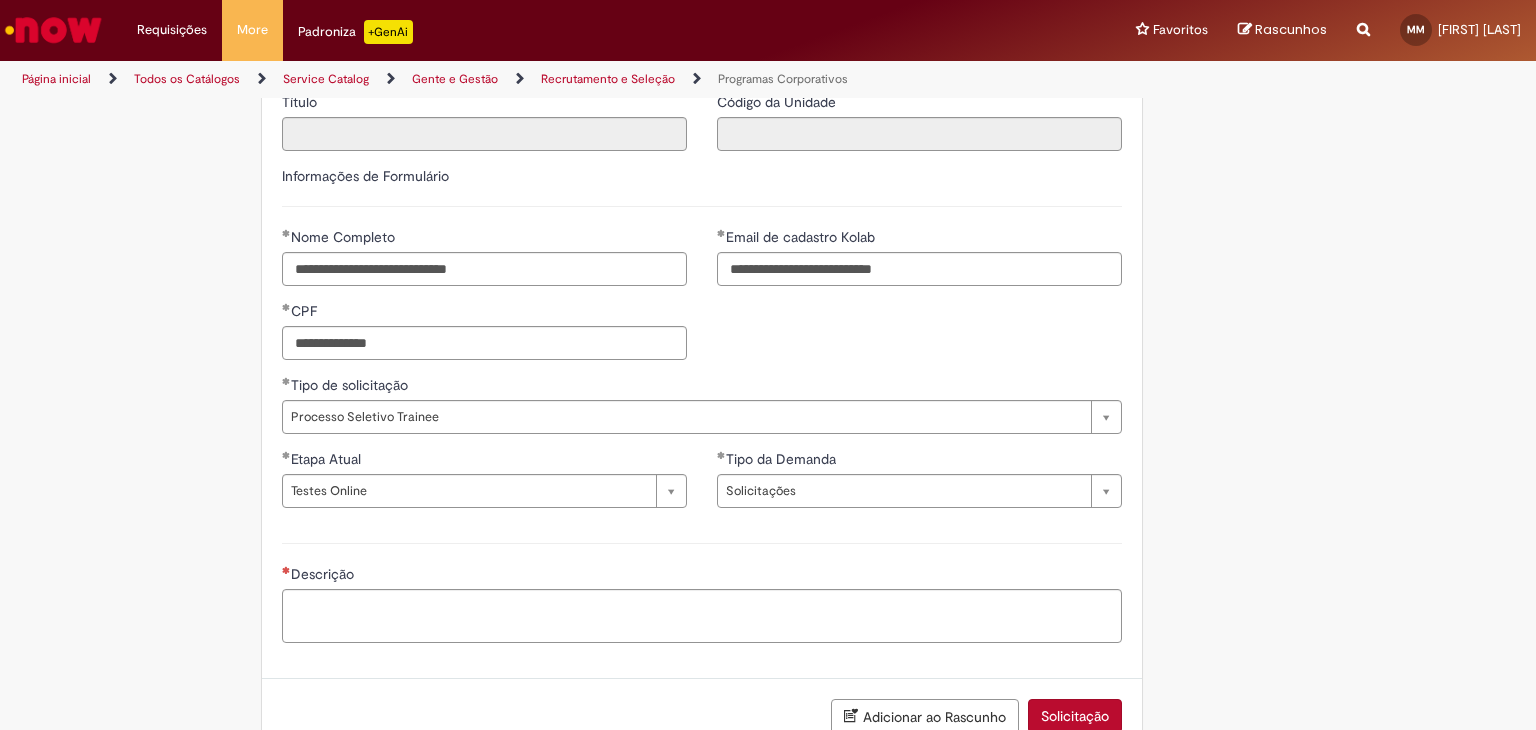scroll, scrollTop: 925, scrollLeft: 0, axis: vertical 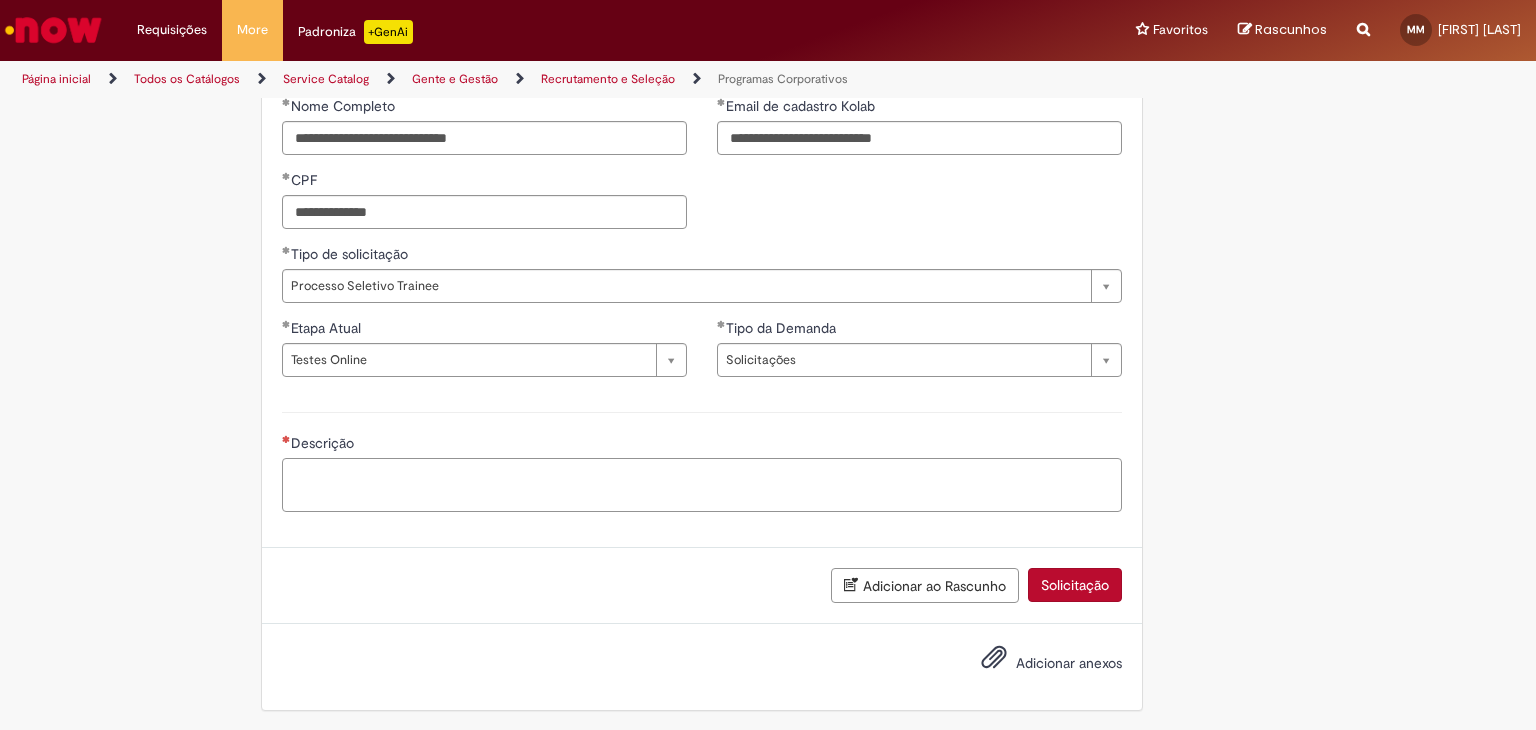 click on "Descrição" at bounding box center [702, 485] 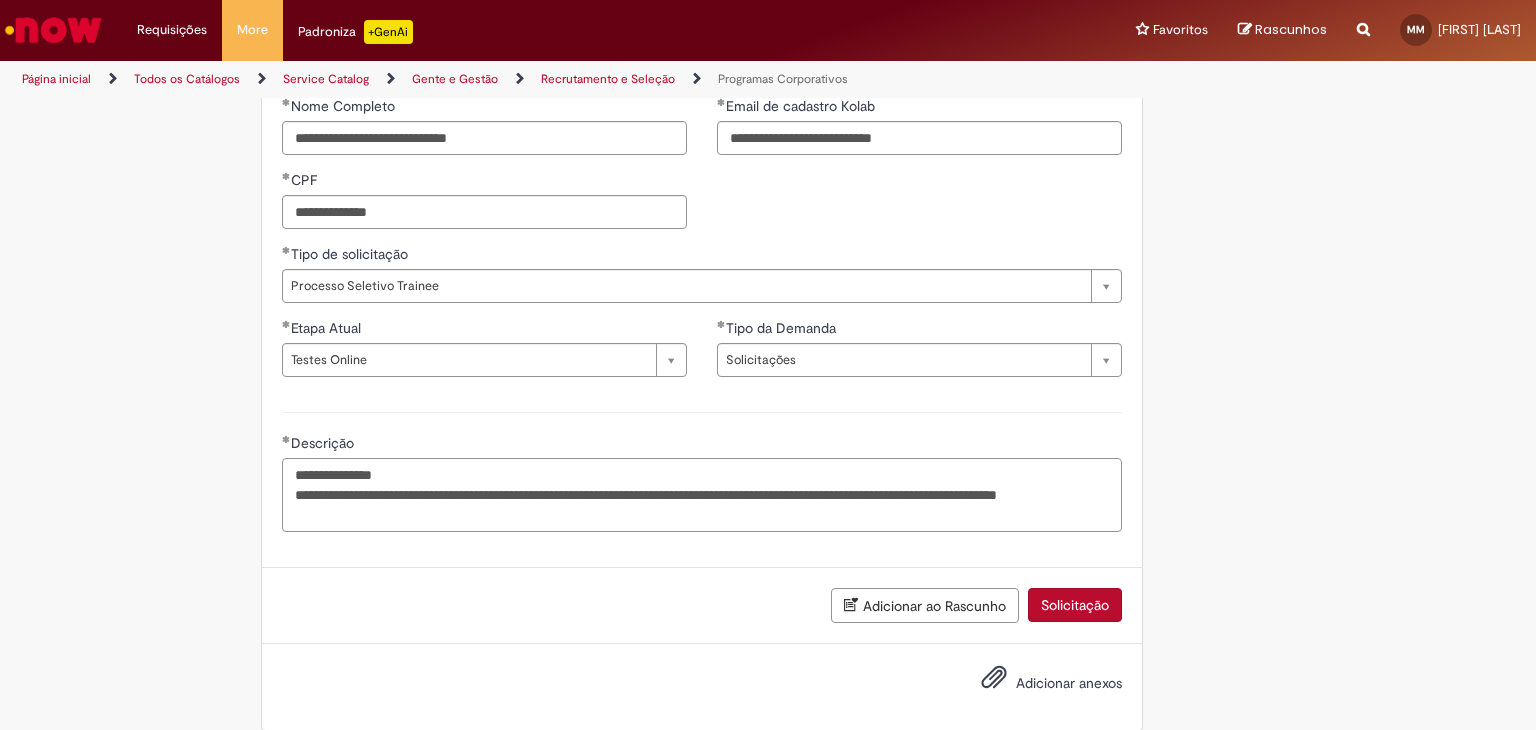 click on "**********" at bounding box center (702, 495) 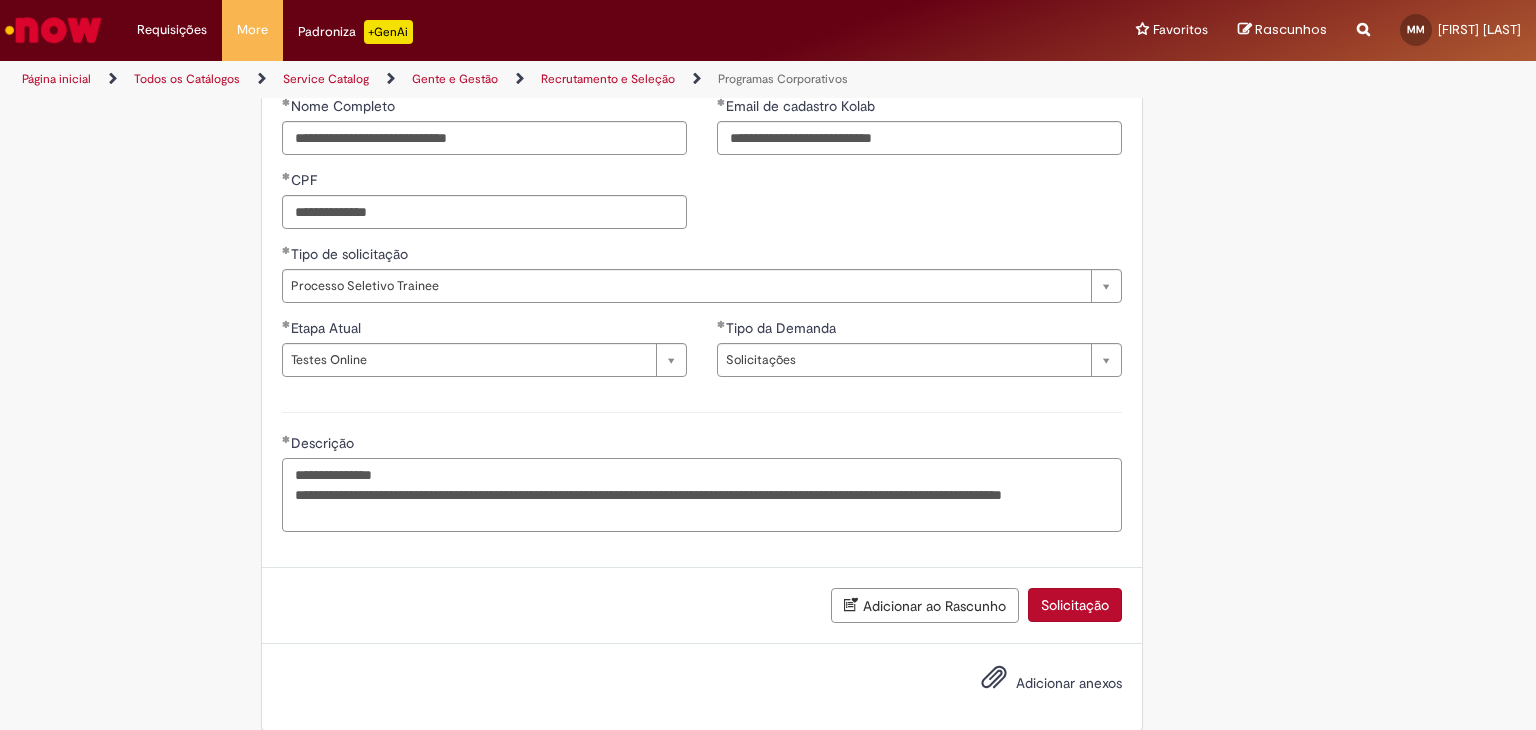 click on "**********" at bounding box center [702, 495] 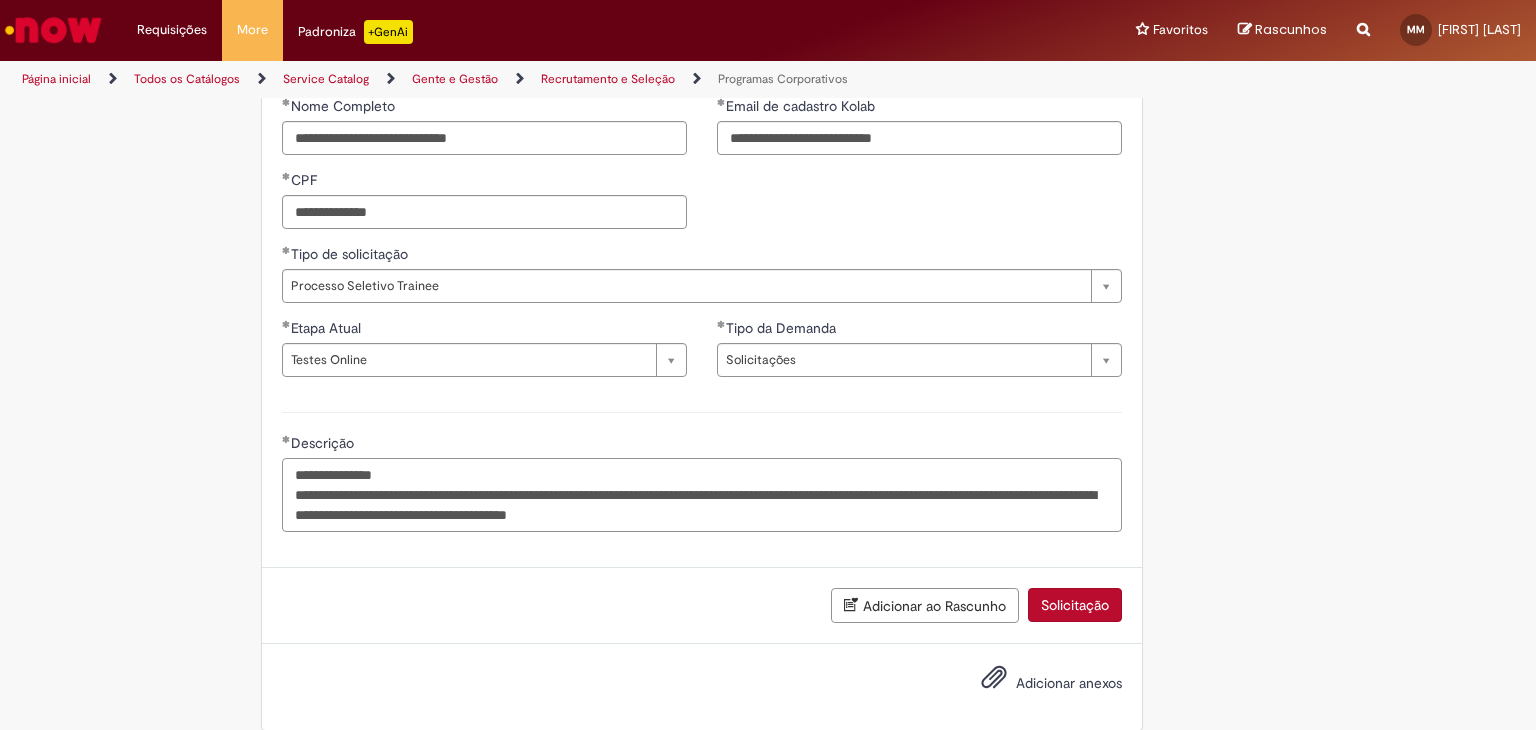 click on "**********" at bounding box center (702, 495) 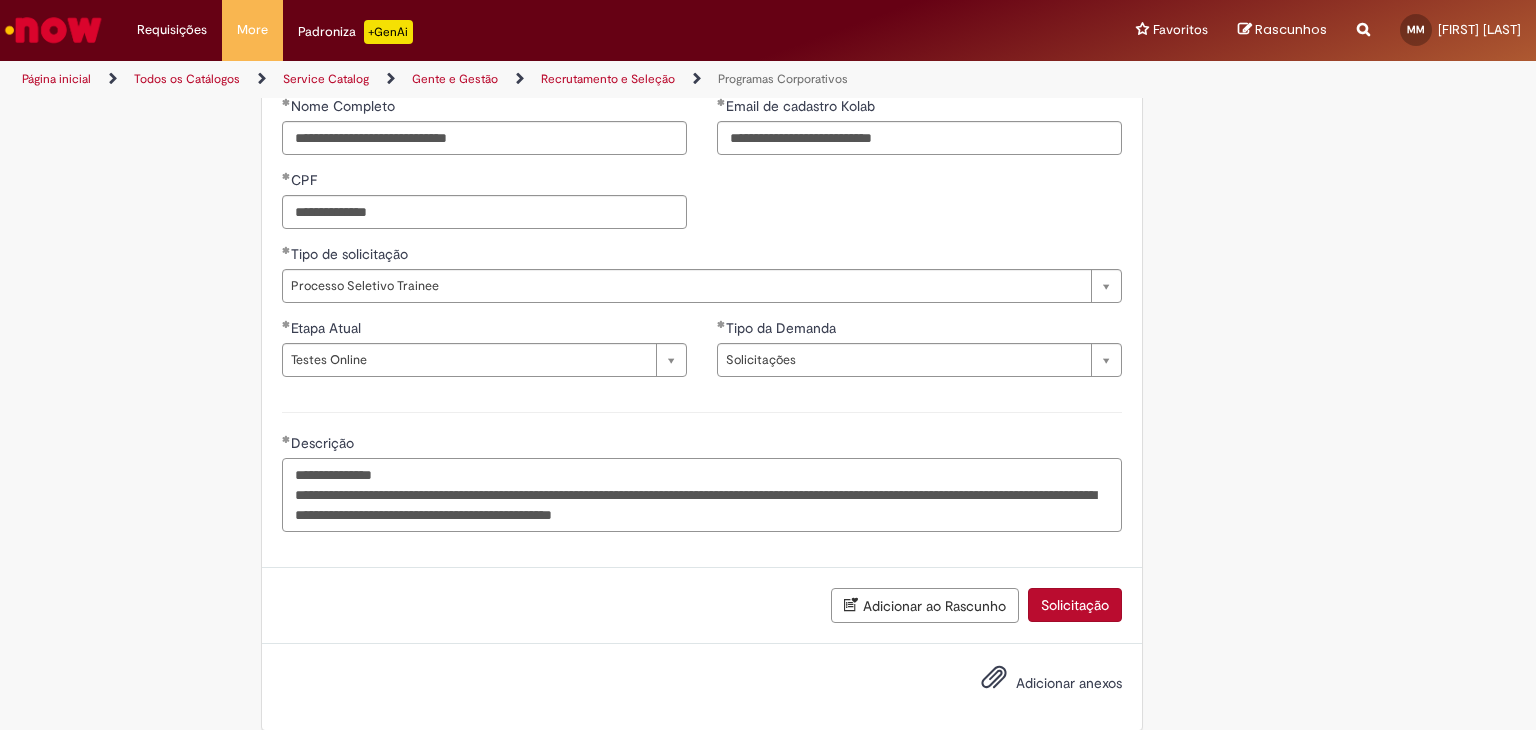 click on "**********" at bounding box center [702, 495] 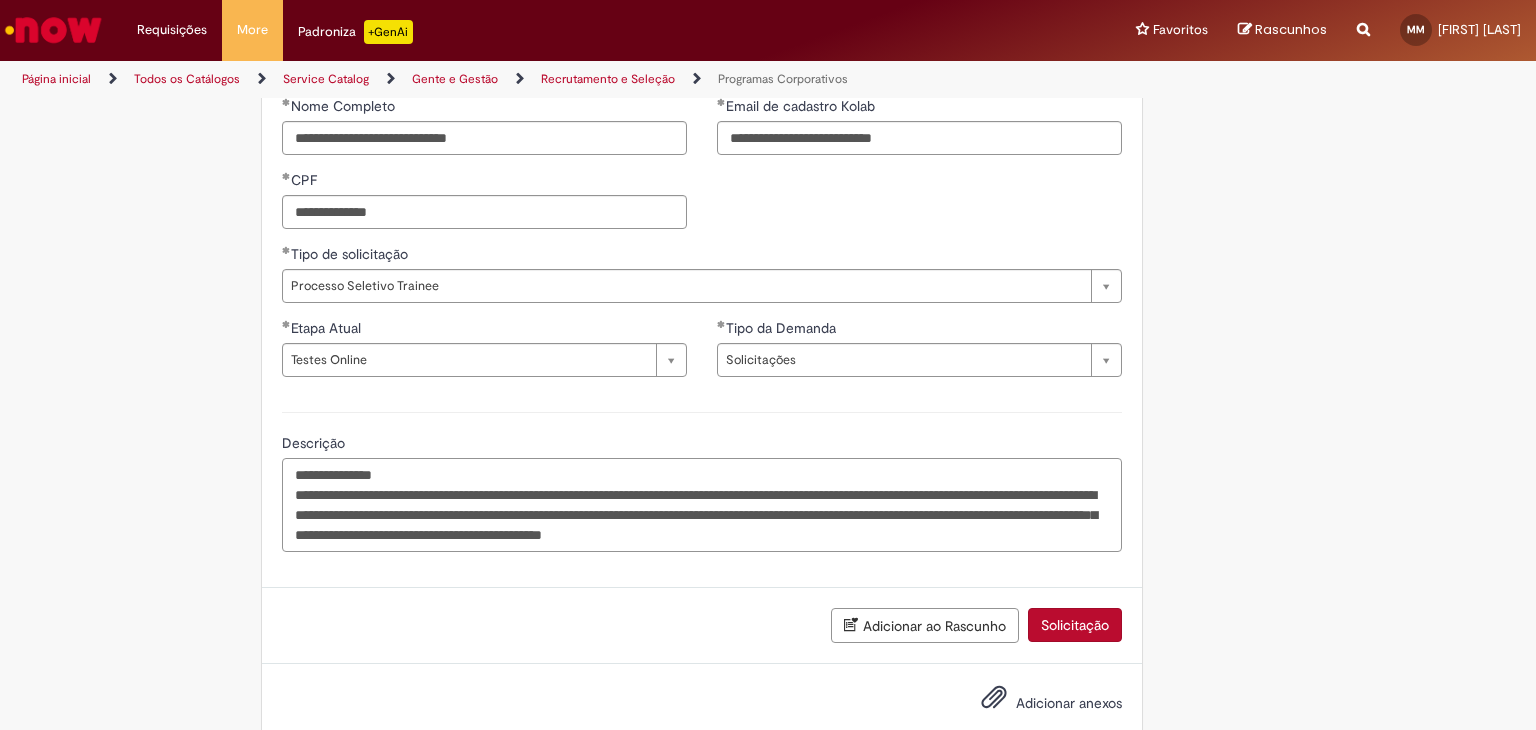drag, startPoint x: 800, startPoint y: 538, endPoint x: 838, endPoint y: 537, distance: 38.013157 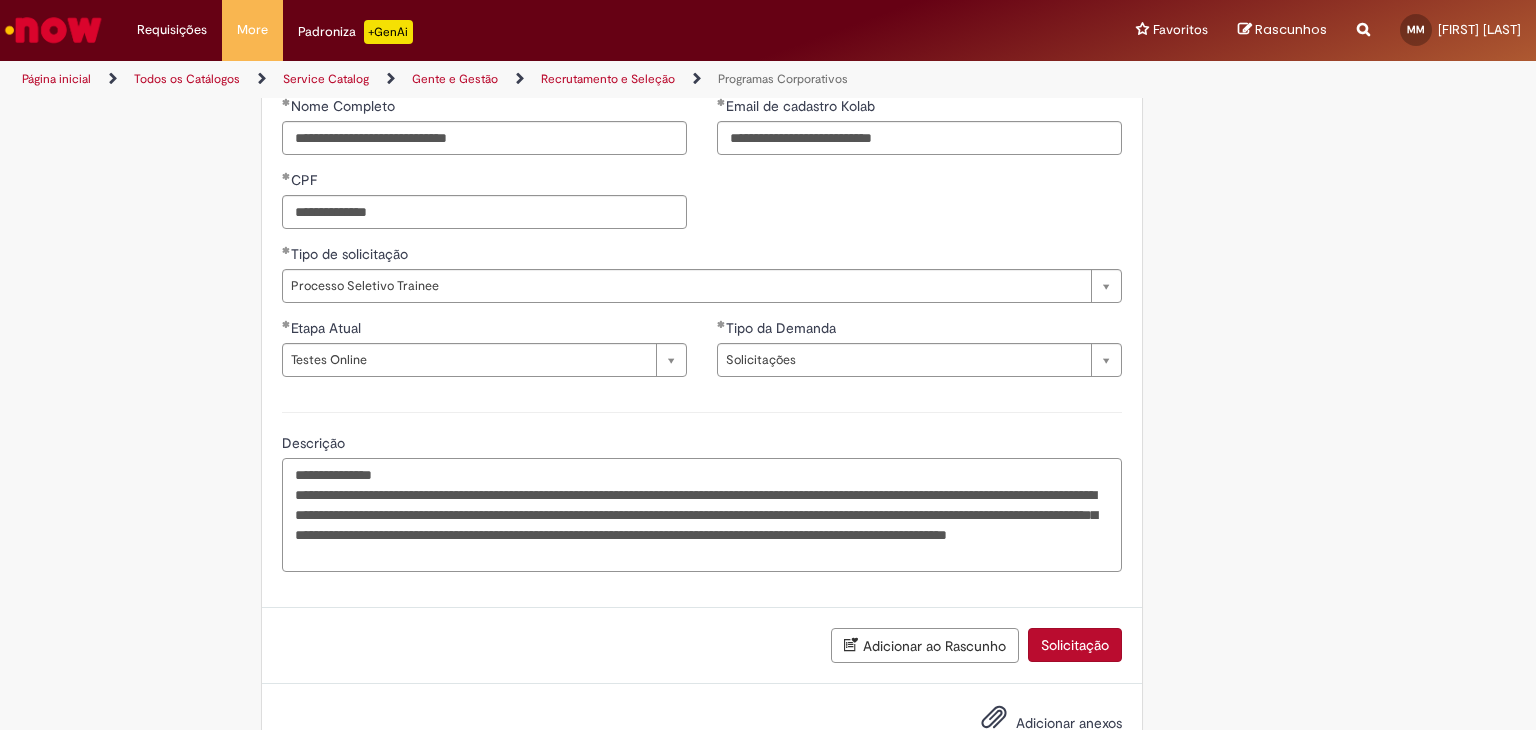click on "**********" at bounding box center [702, 515] 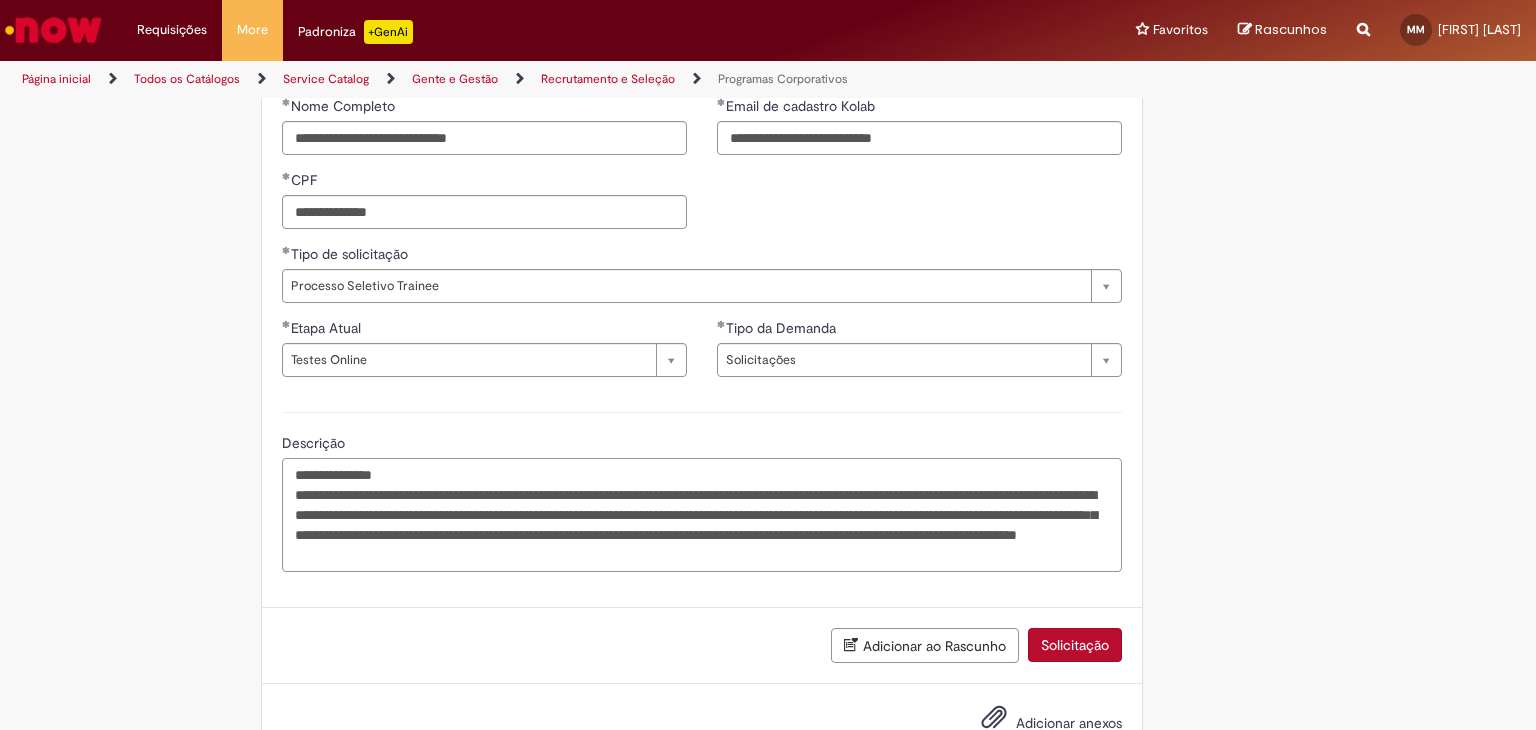 click on "**********" at bounding box center [702, 515] 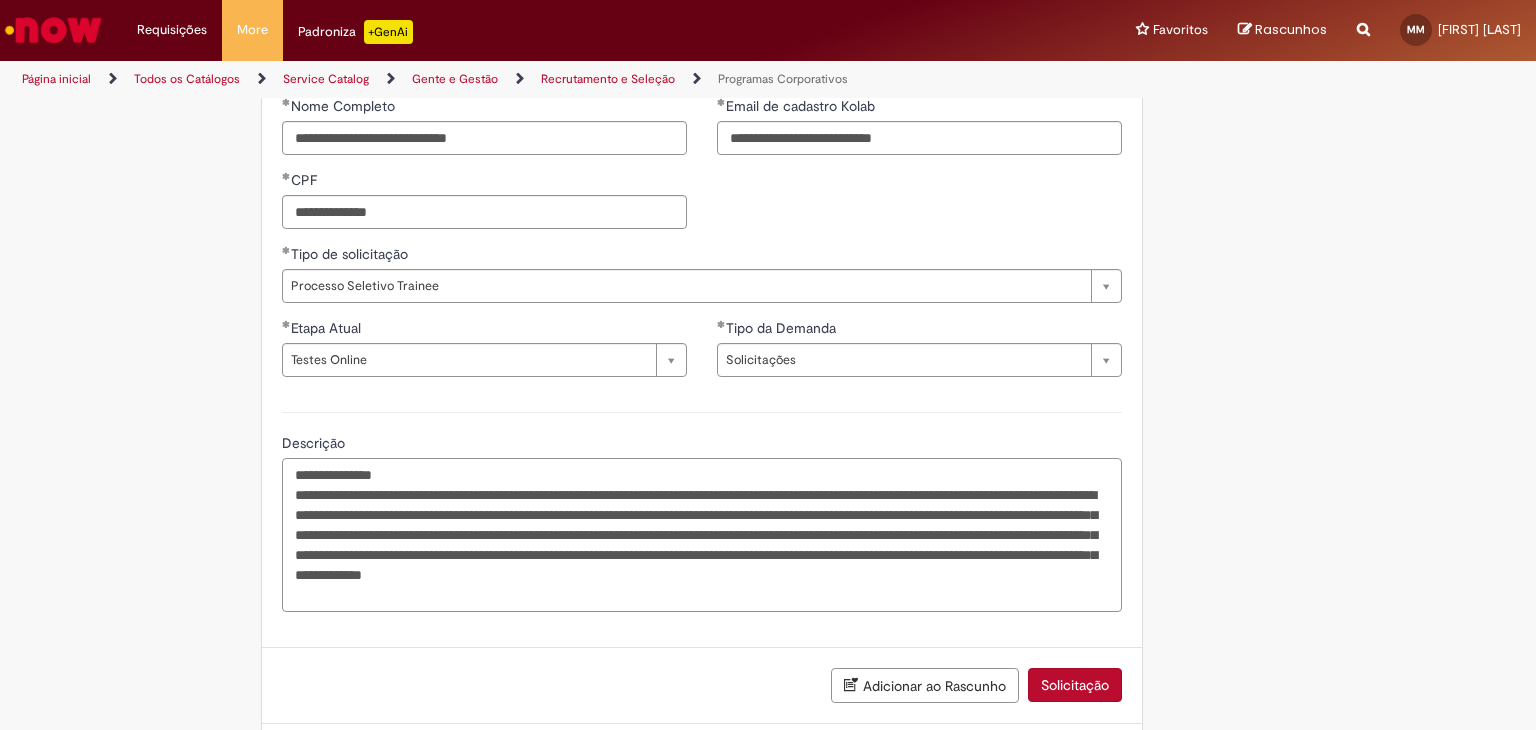 click on "**********" at bounding box center [702, 535] 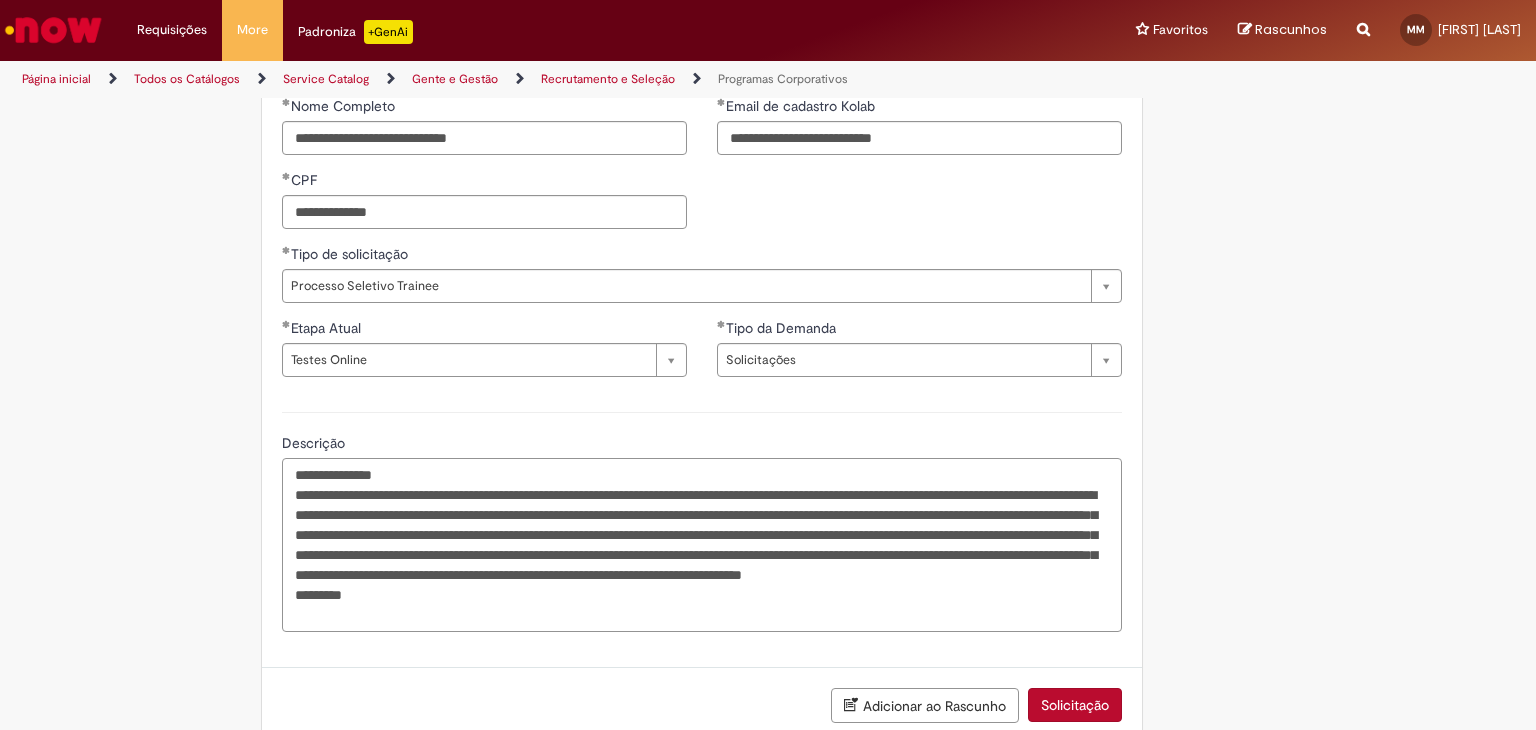 drag, startPoint x: 990, startPoint y: 577, endPoint x: 1070, endPoint y: 578, distance: 80.00625 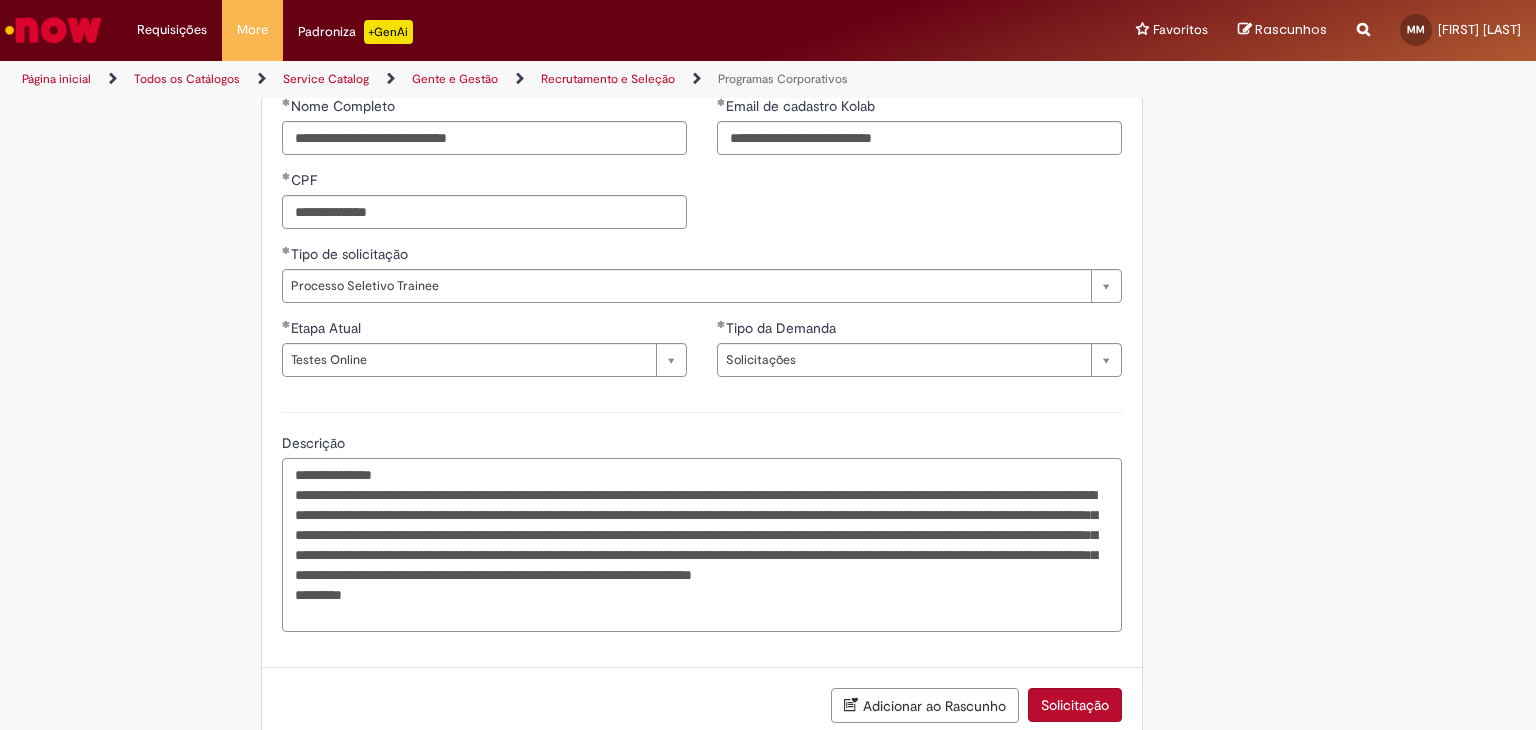click on "**********" at bounding box center [702, 545] 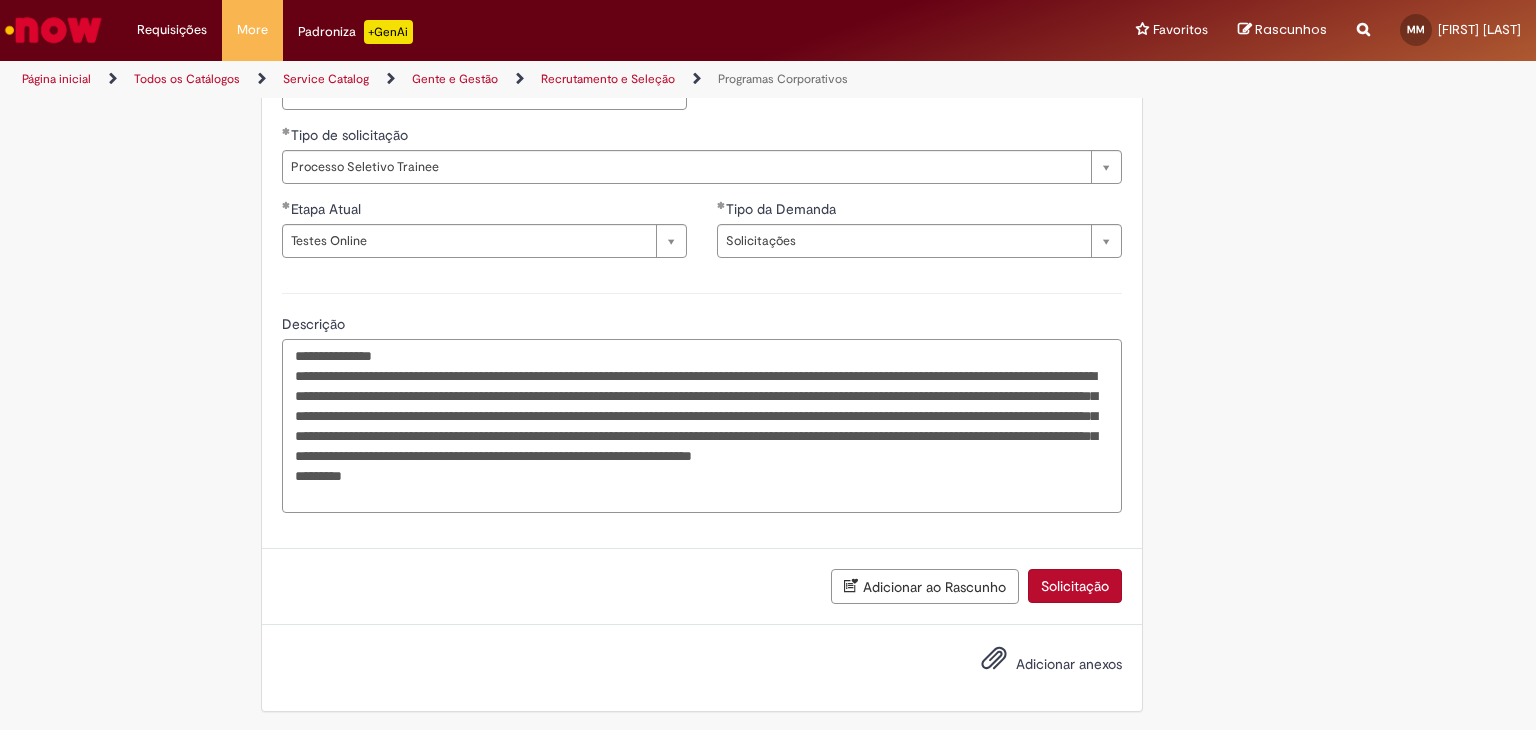 scroll, scrollTop: 1045, scrollLeft: 0, axis: vertical 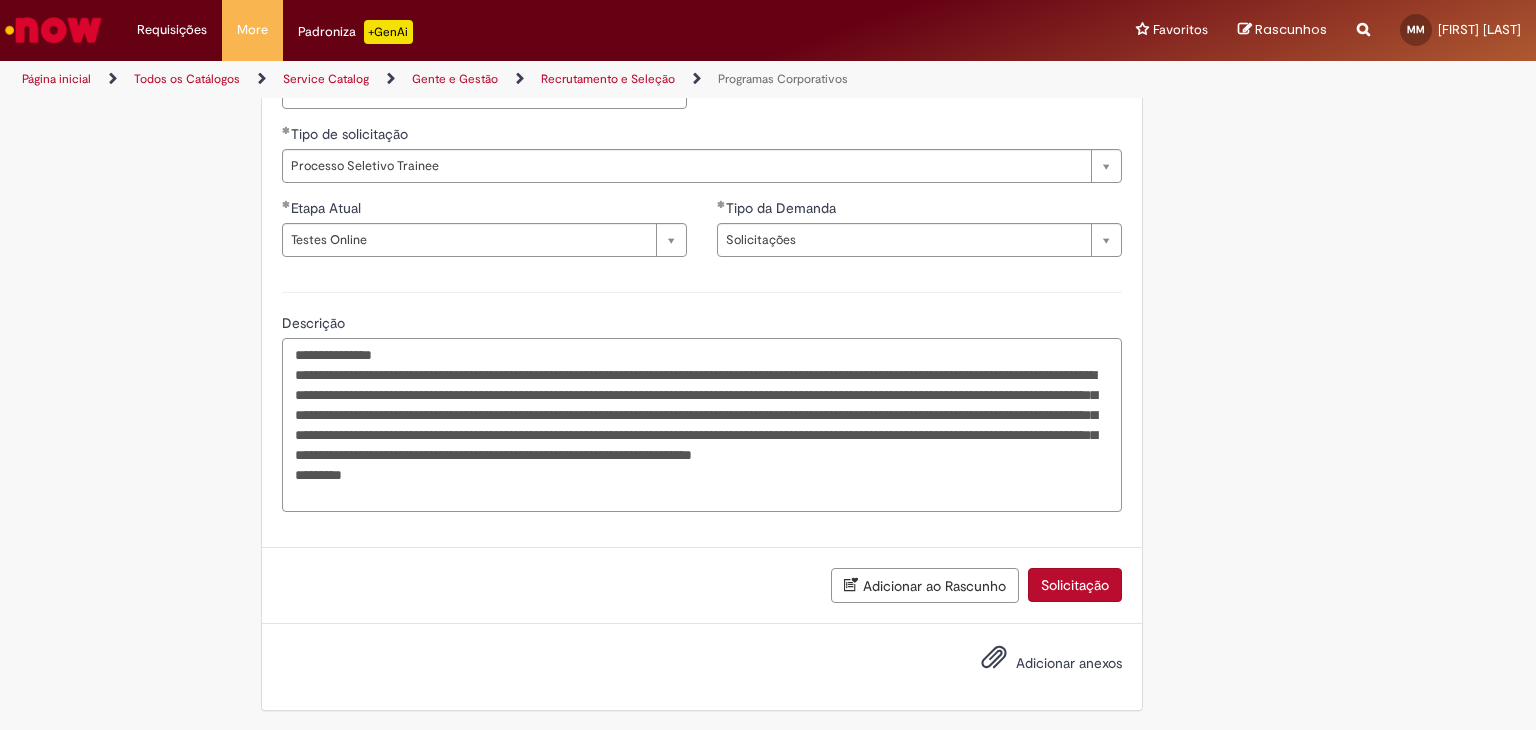 type on "**********" 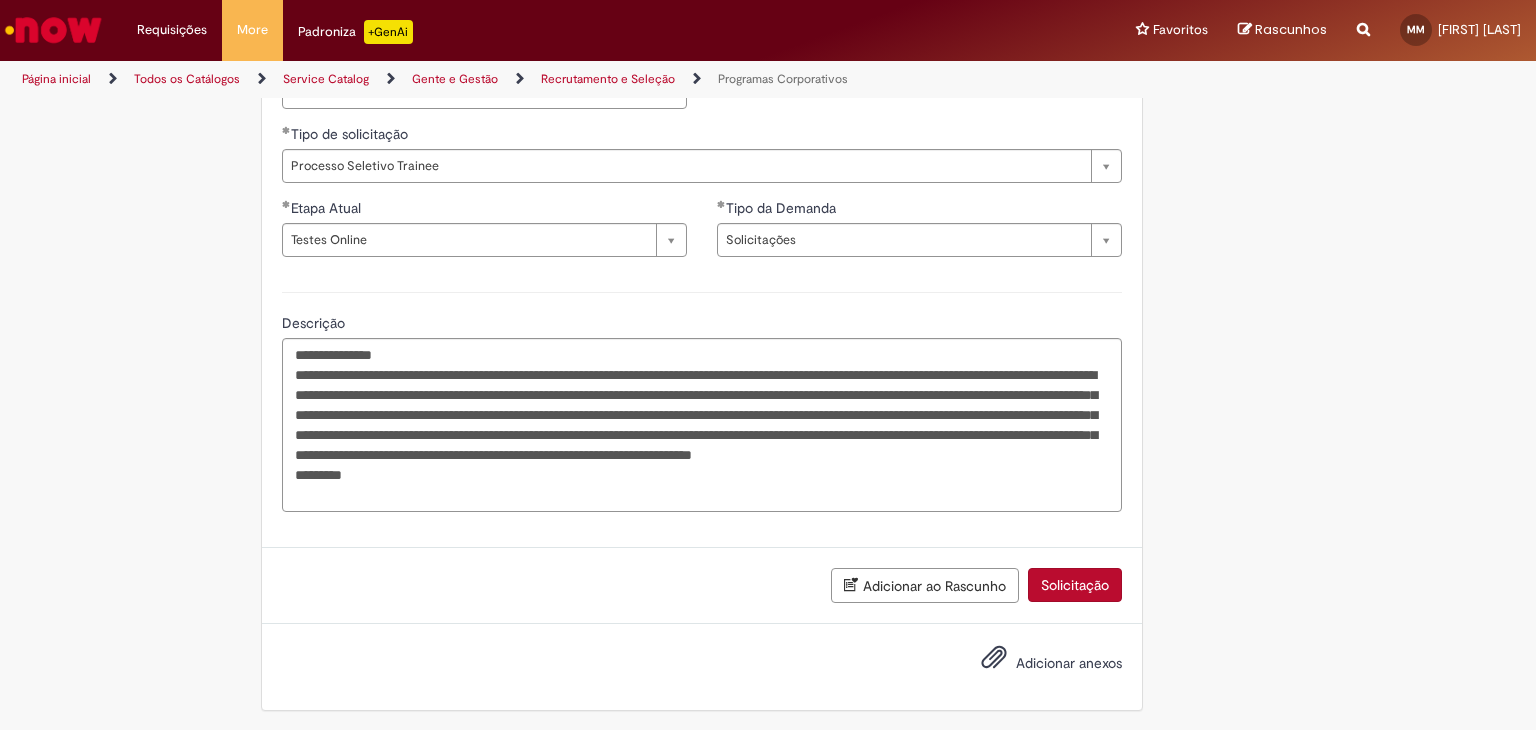 click on "Solicitação" at bounding box center (1075, 585) 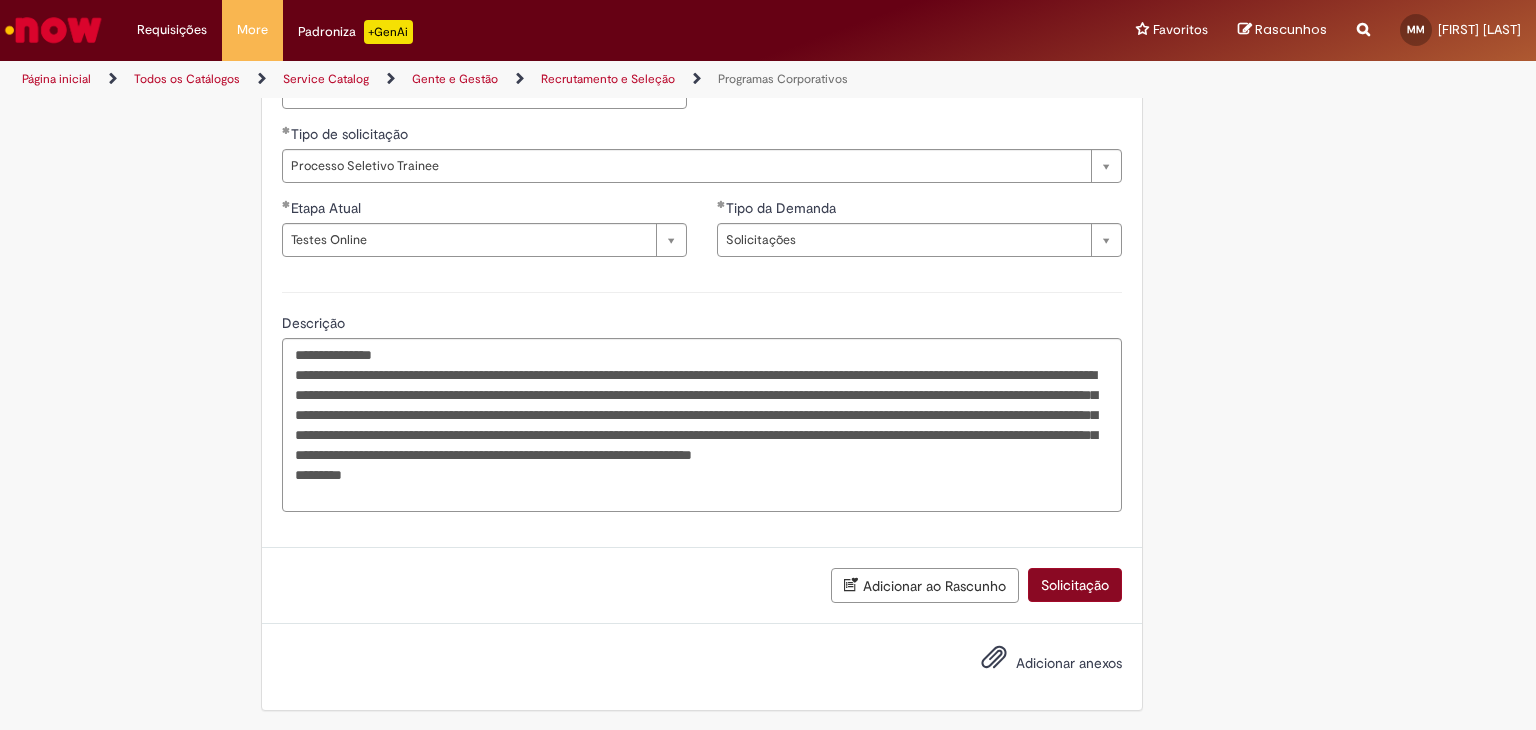scroll, scrollTop: 1000, scrollLeft: 0, axis: vertical 